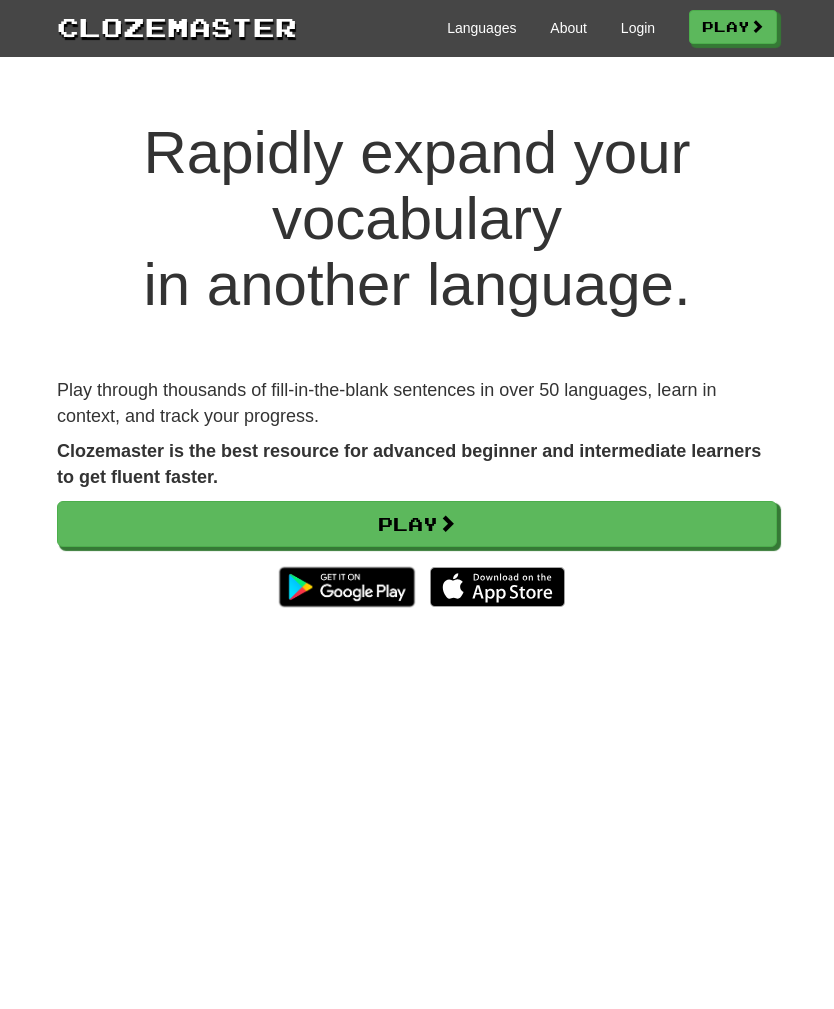 scroll, scrollTop: 103, scrollLeft: 0, axis: vertical 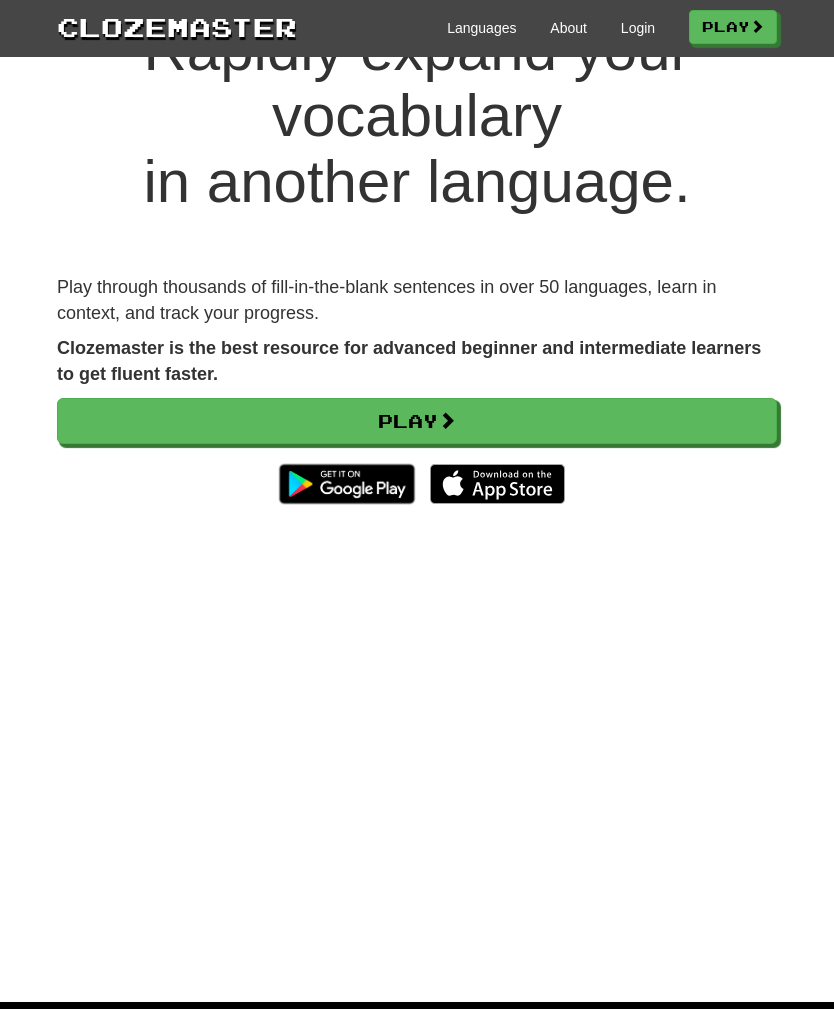 click on "Login" at bounding box center (638, 28) 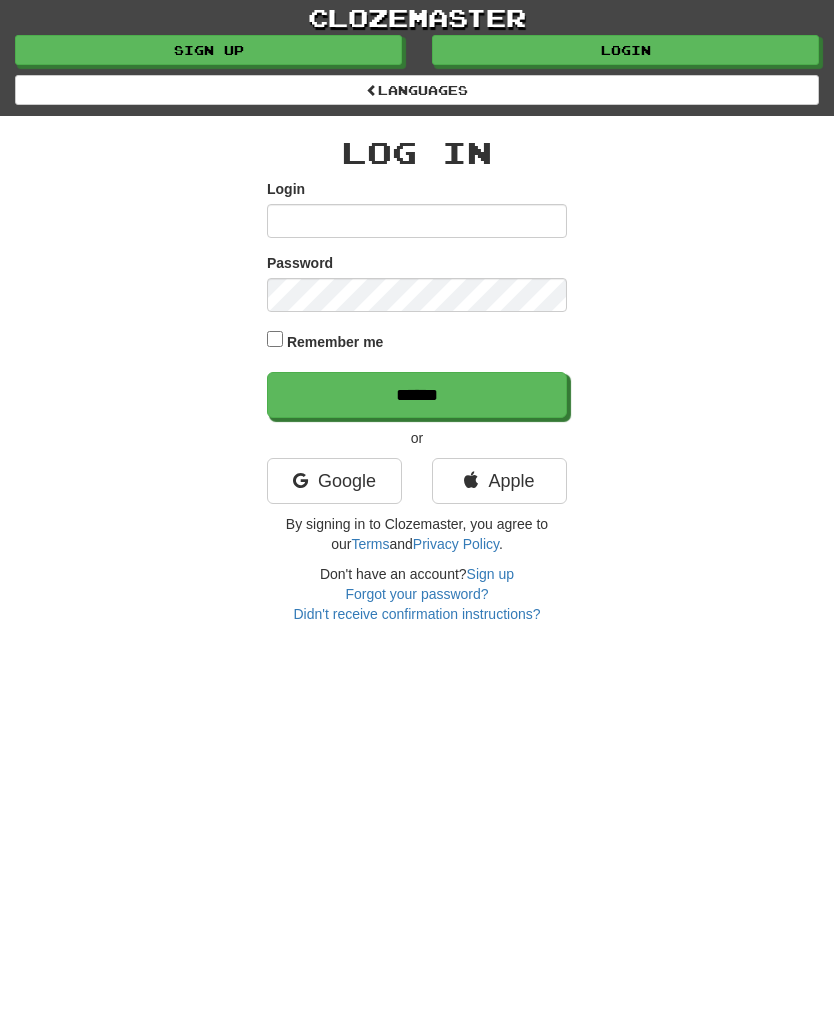 scroll, scrollTop: 0, scrollLeft: 0, axis: both 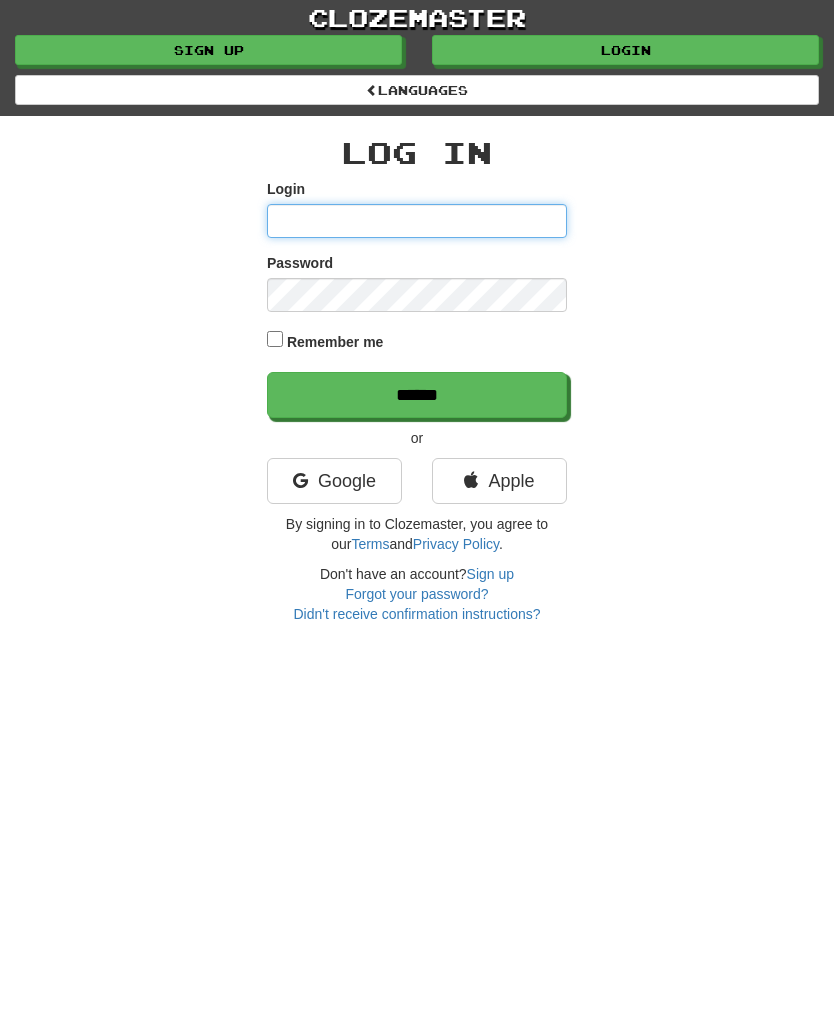 type on "*******" 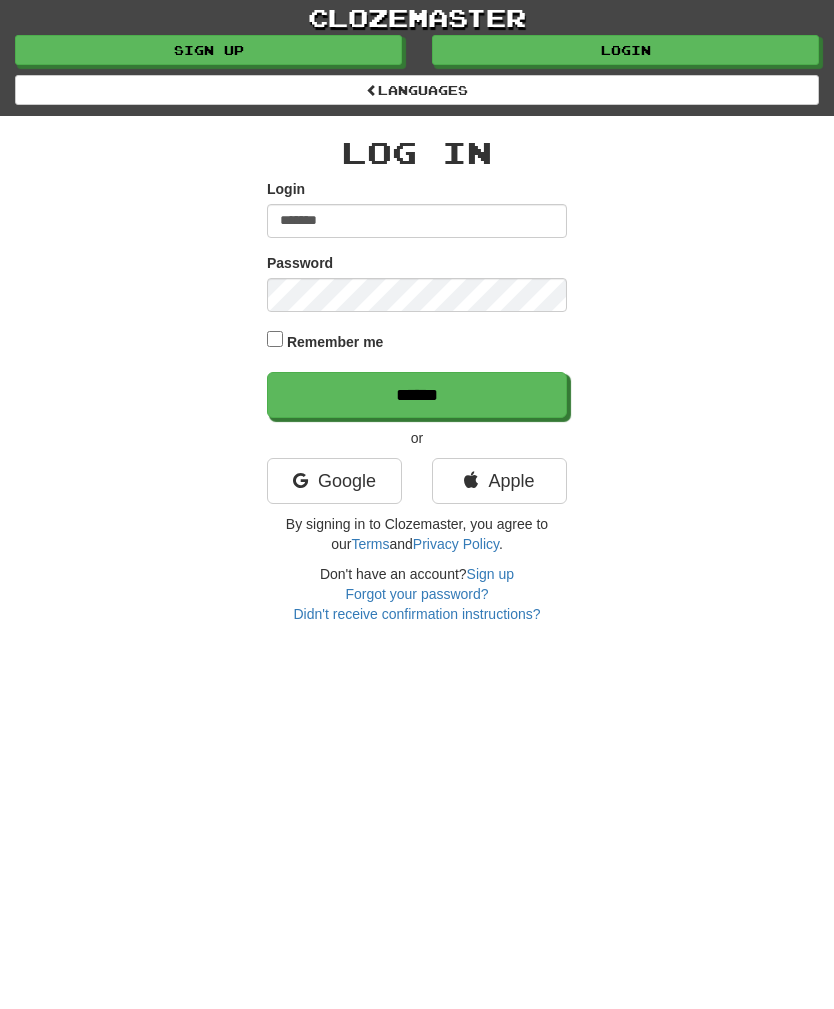 click on "******" at bounding box center (417, 395) 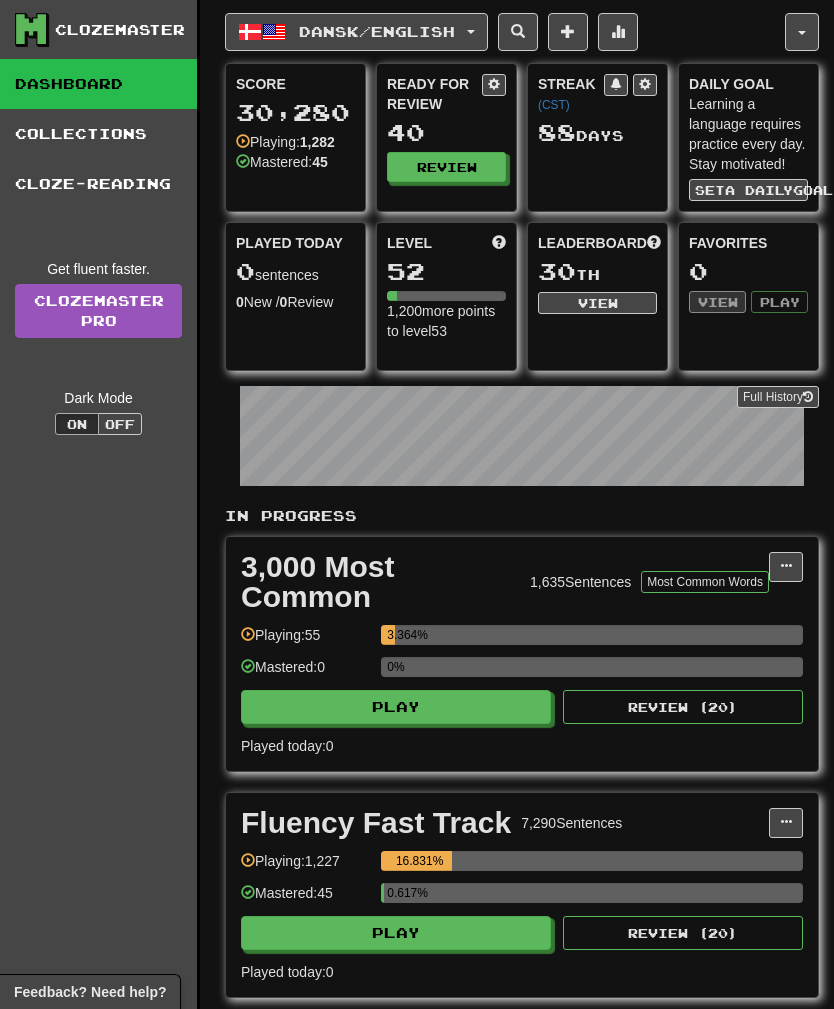 scroll, scrollTop: 0, scrollLeft: 0, axis: both 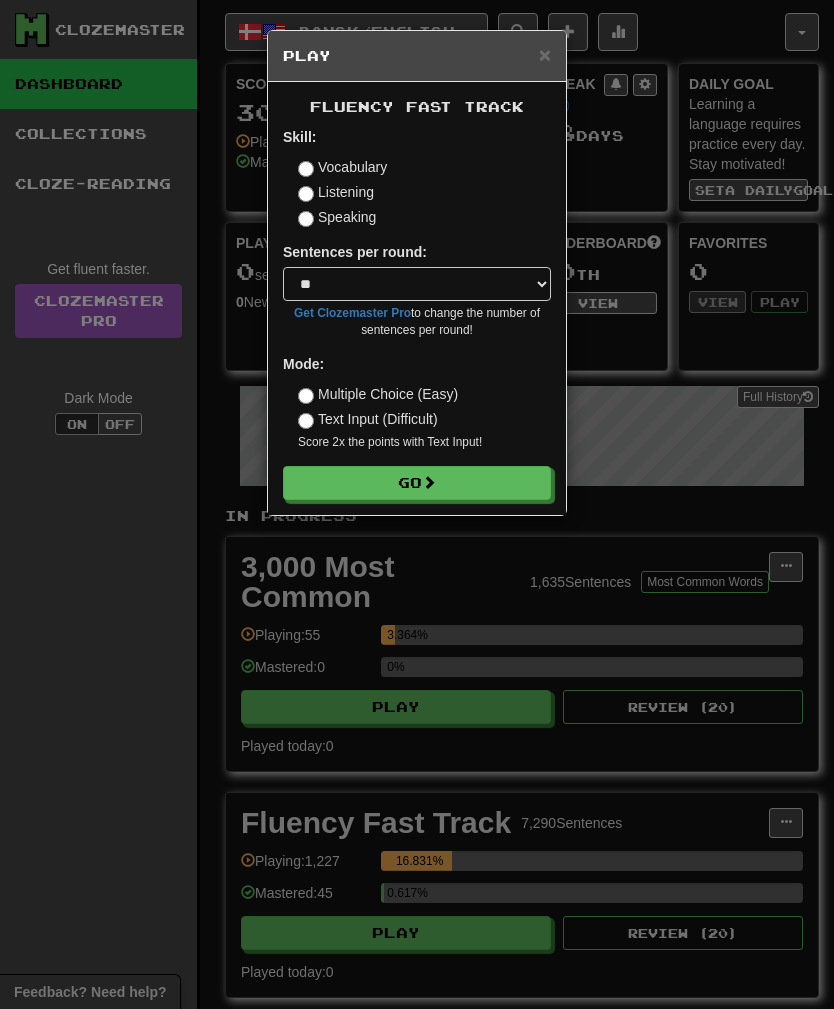 click on "Listening" at bounding box center [336, 192] 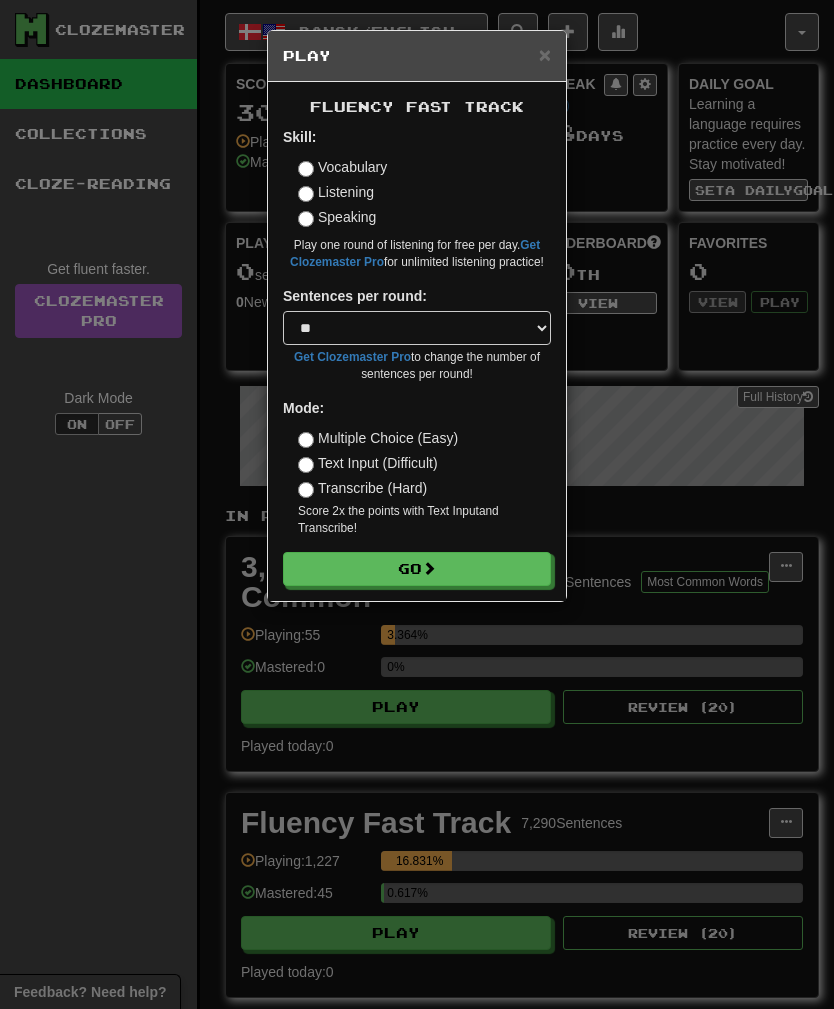 click on "Go" at bounding box center [417, 569] 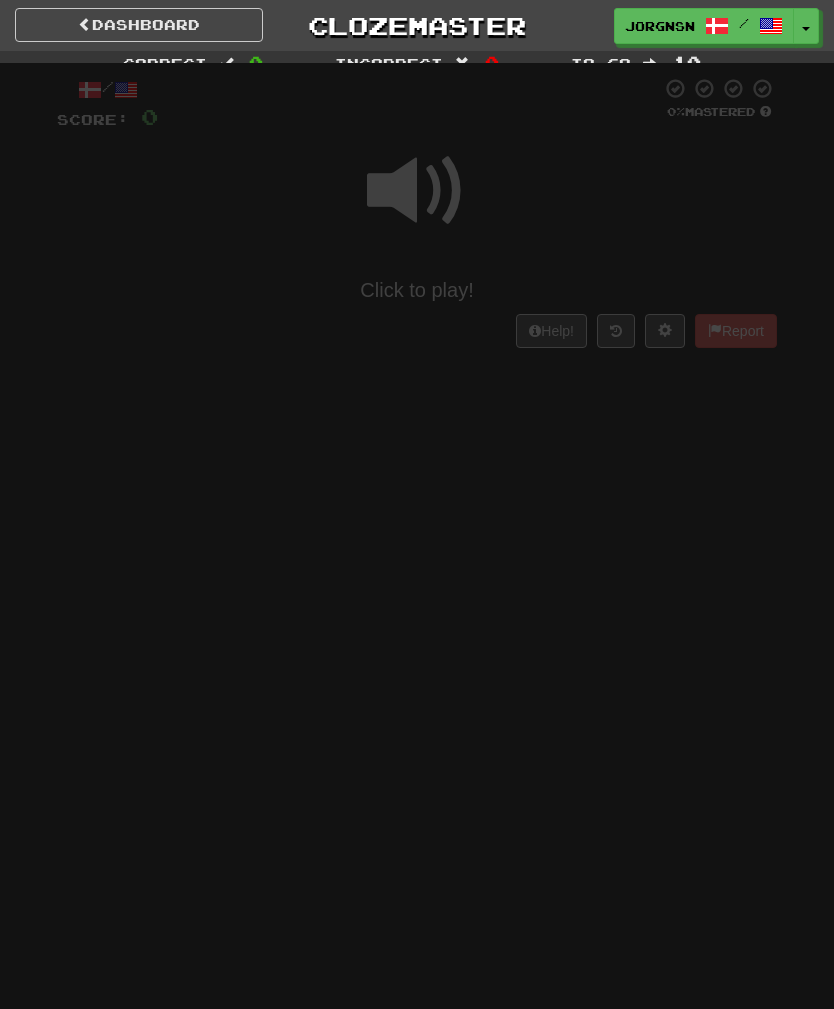 scroll, scrollTop: 0, scrollLeft: 0, axis: both 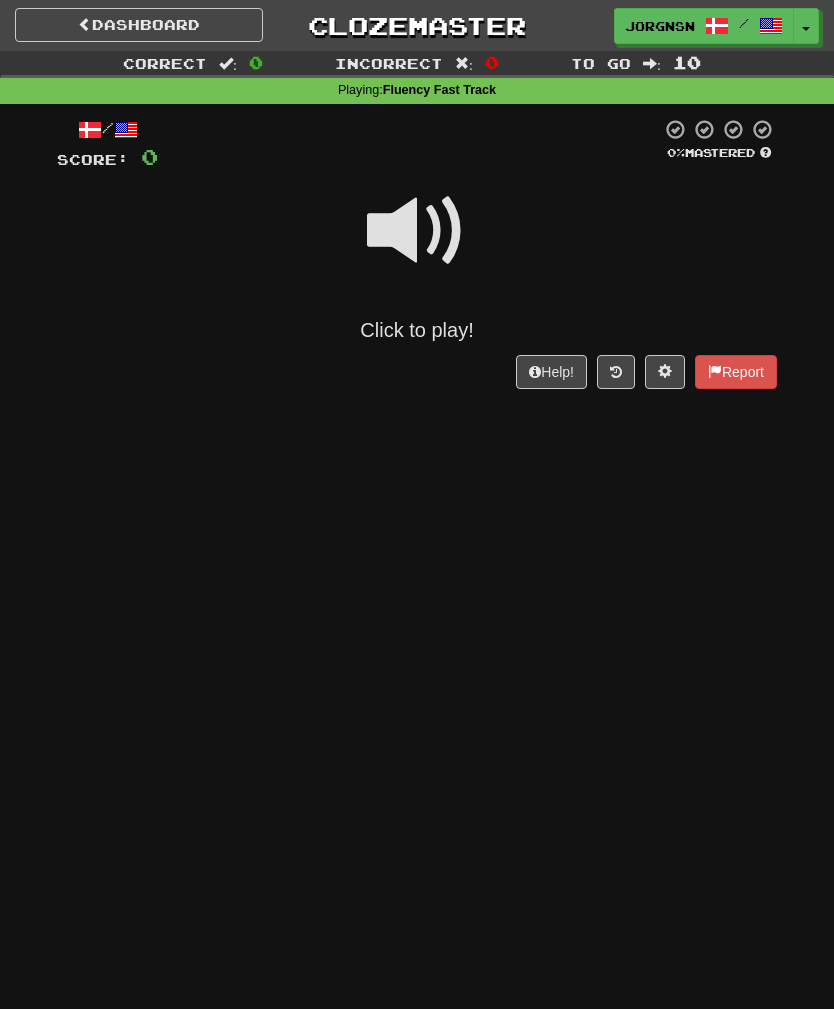 click at bounding box center [417, 231] 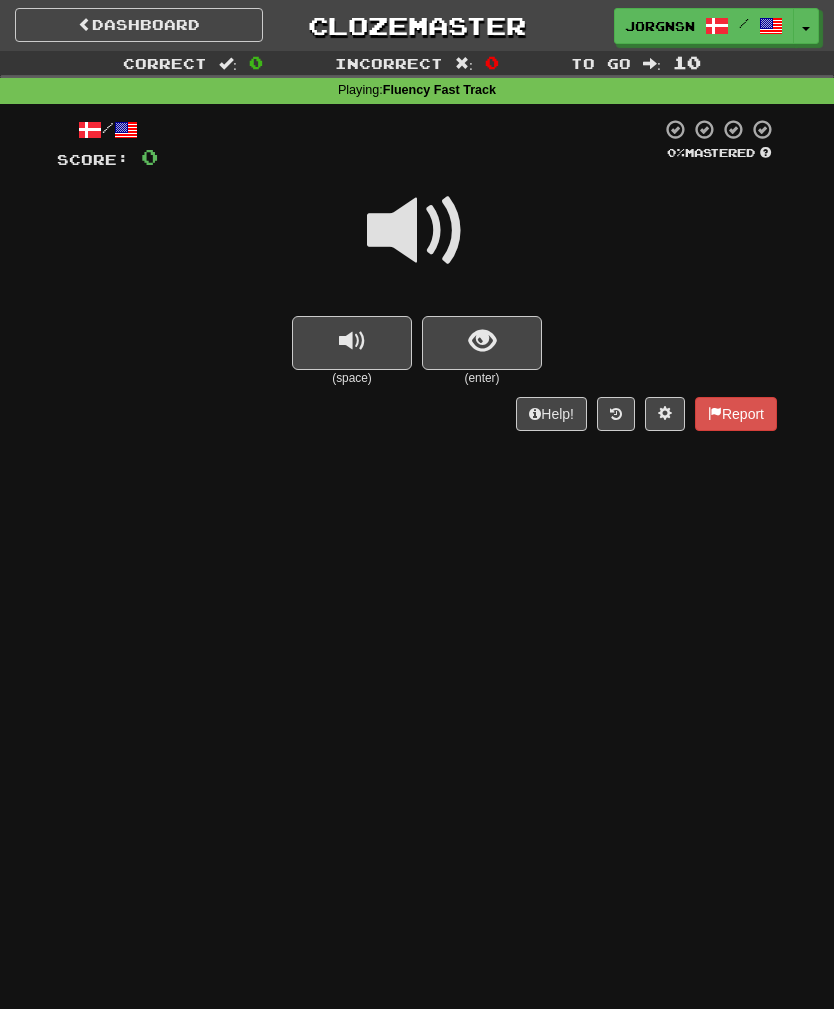 click at bounding box center [482, 343] 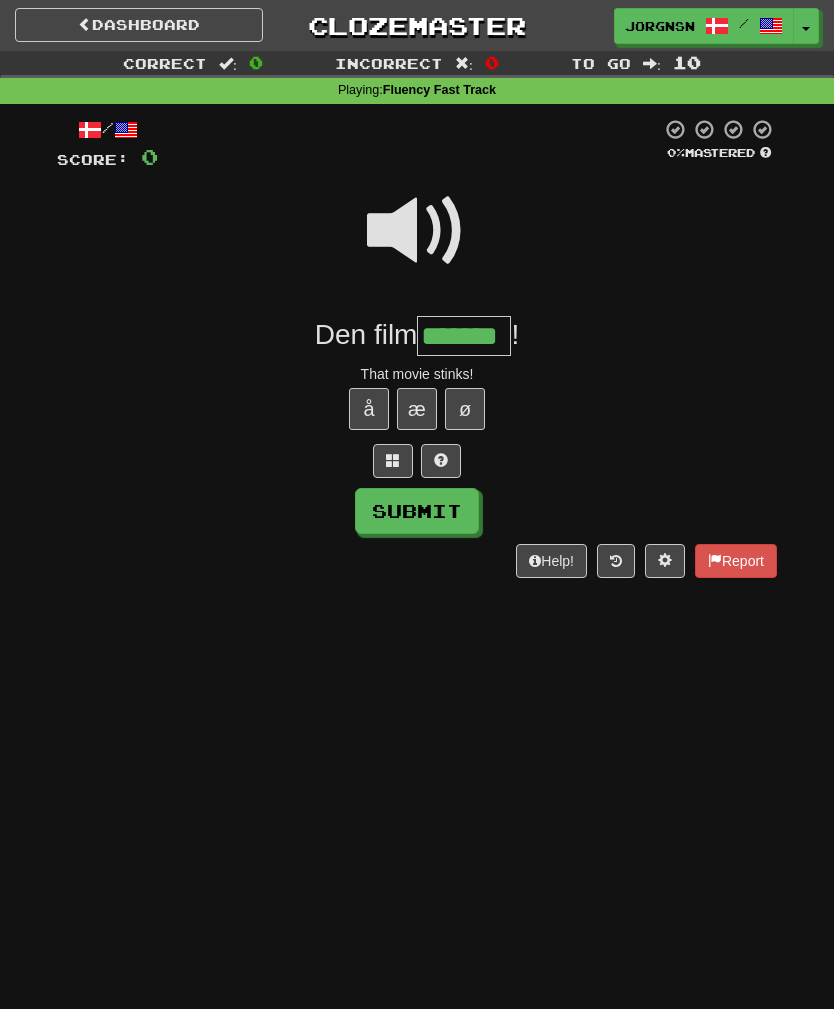 type on "*******" 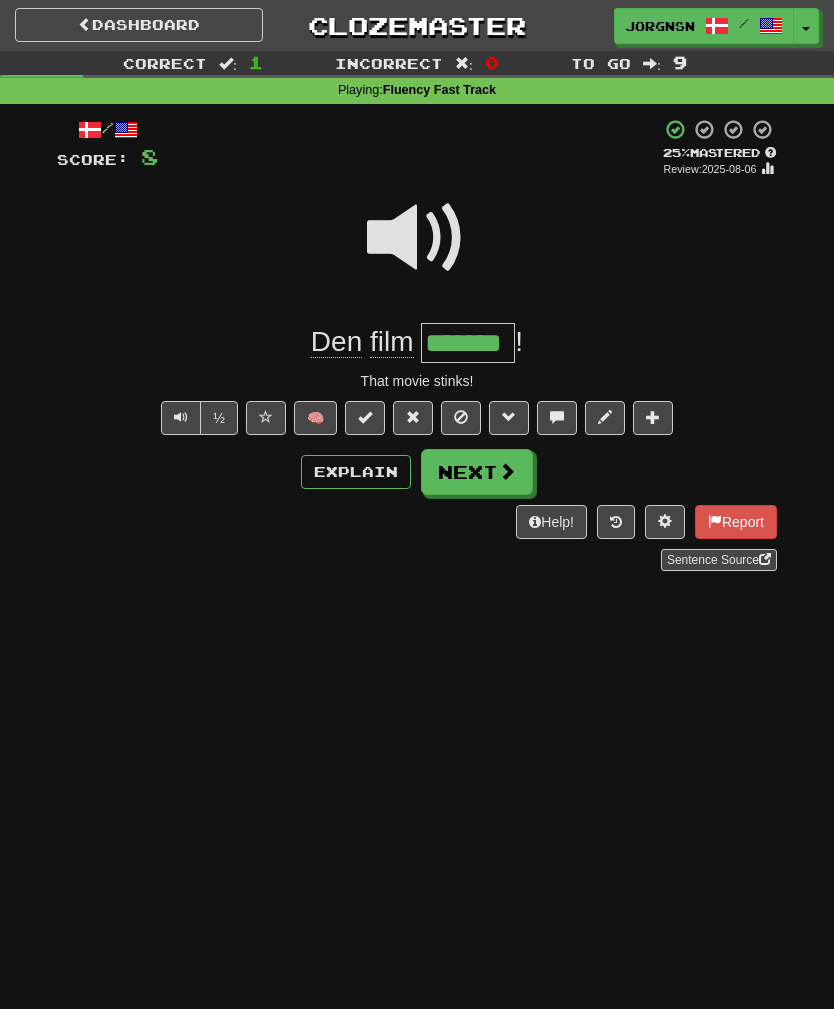 click at bounding box center [507, 471] 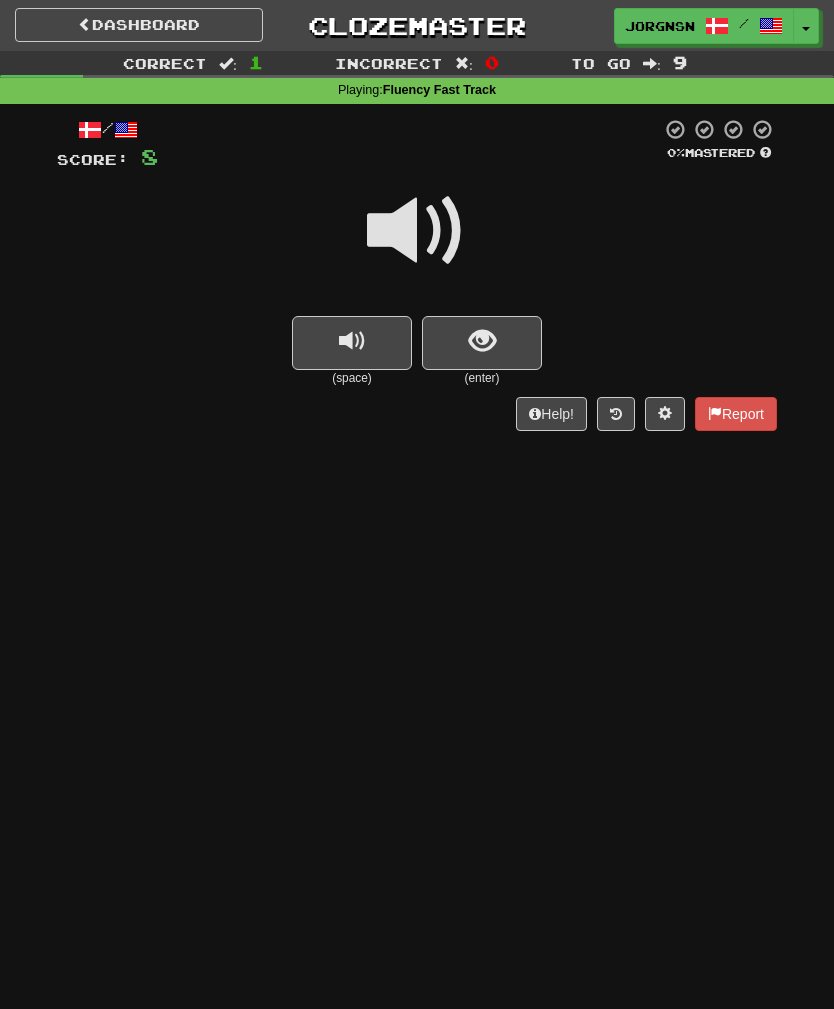 click at bounding box center (482, 343) 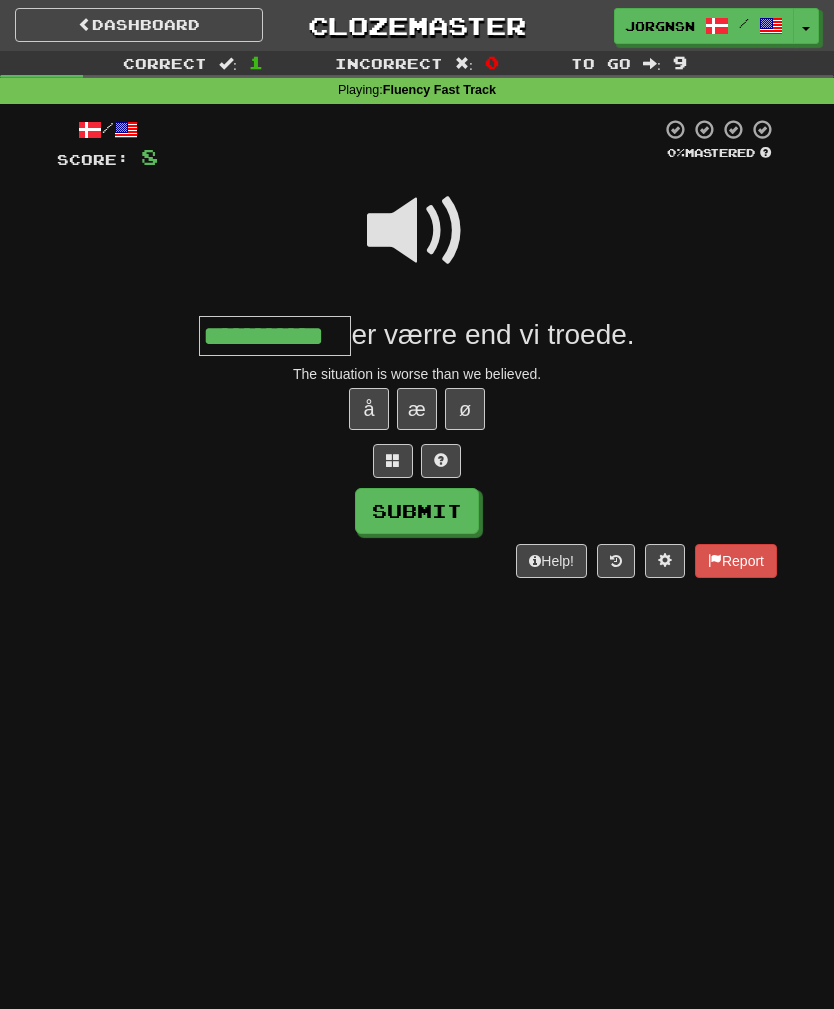 click on "Submit" at bounding box center [417, 511] 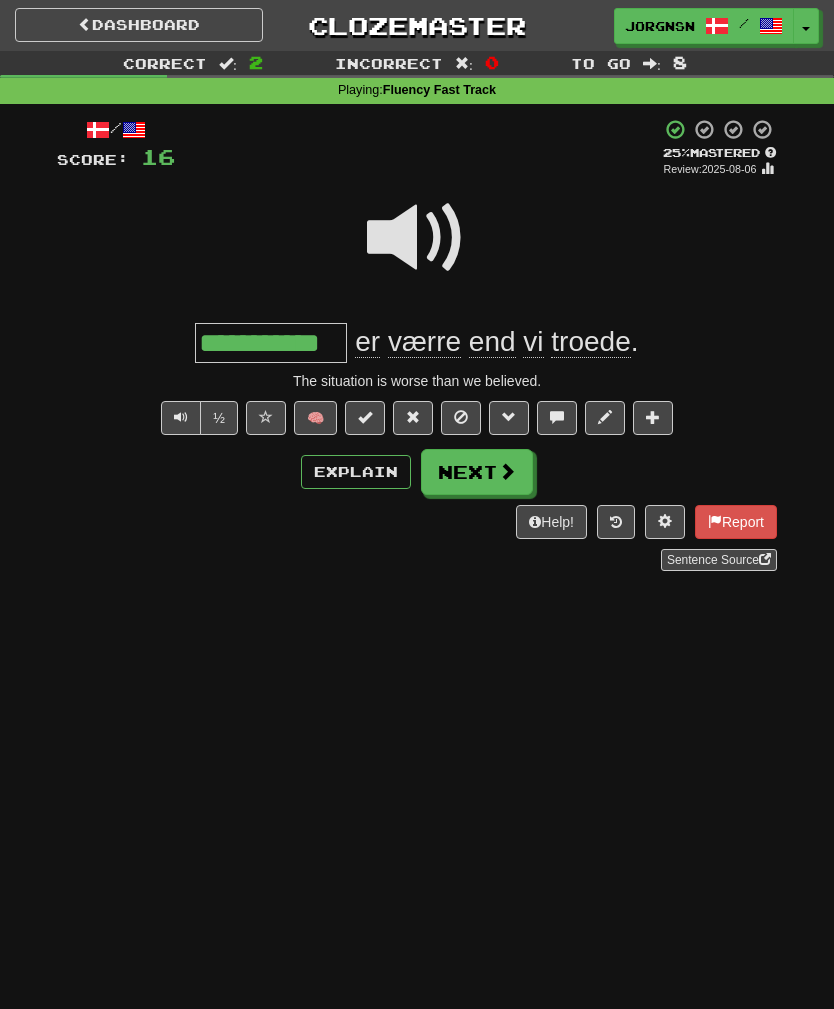 click at bounding box center [507, 471] 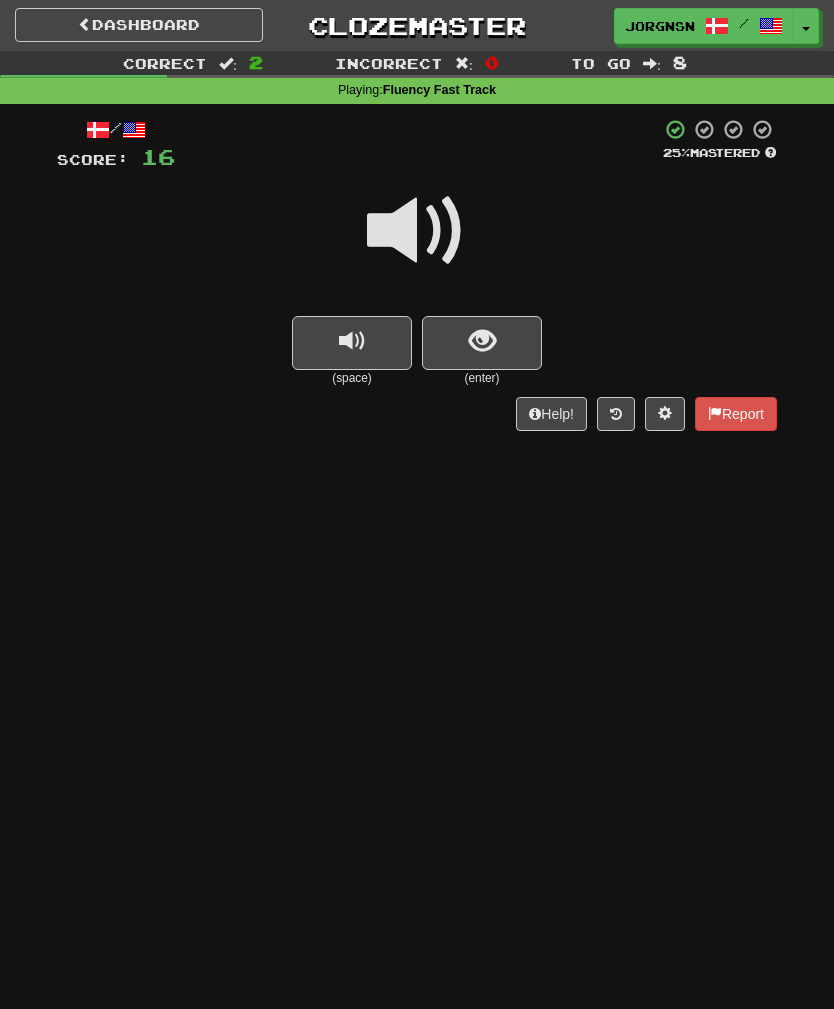 click at bounding box center [417, 231] 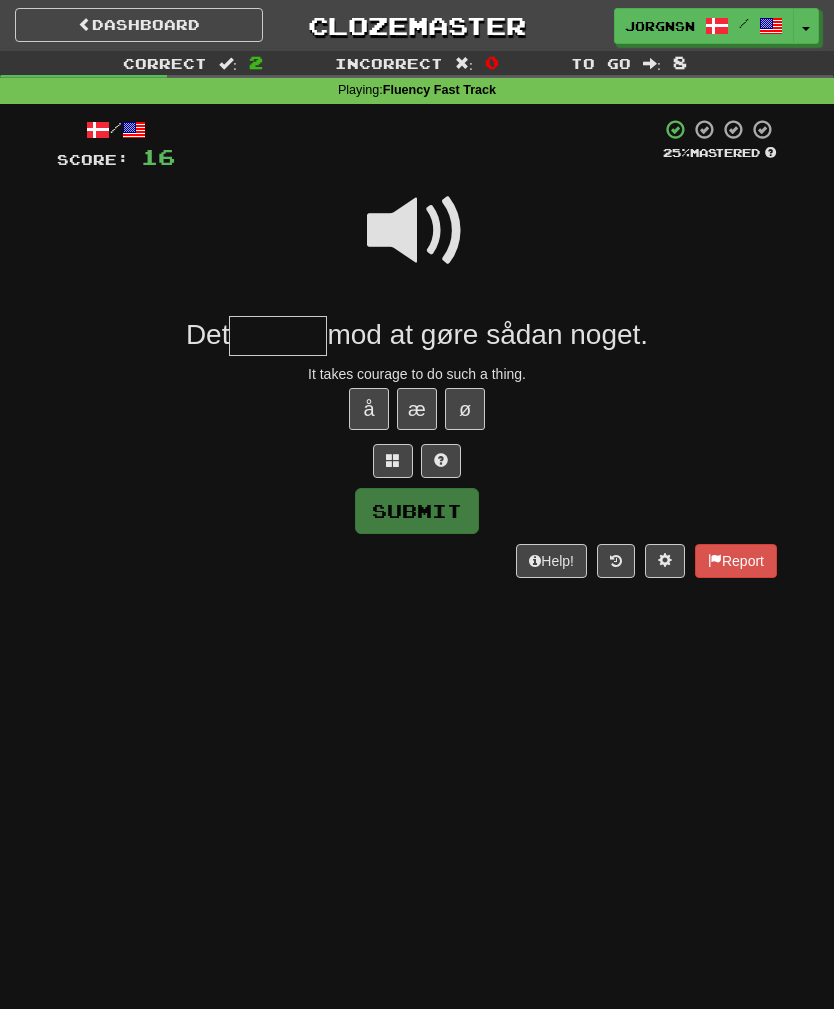 click at bounding box center [417, 231] 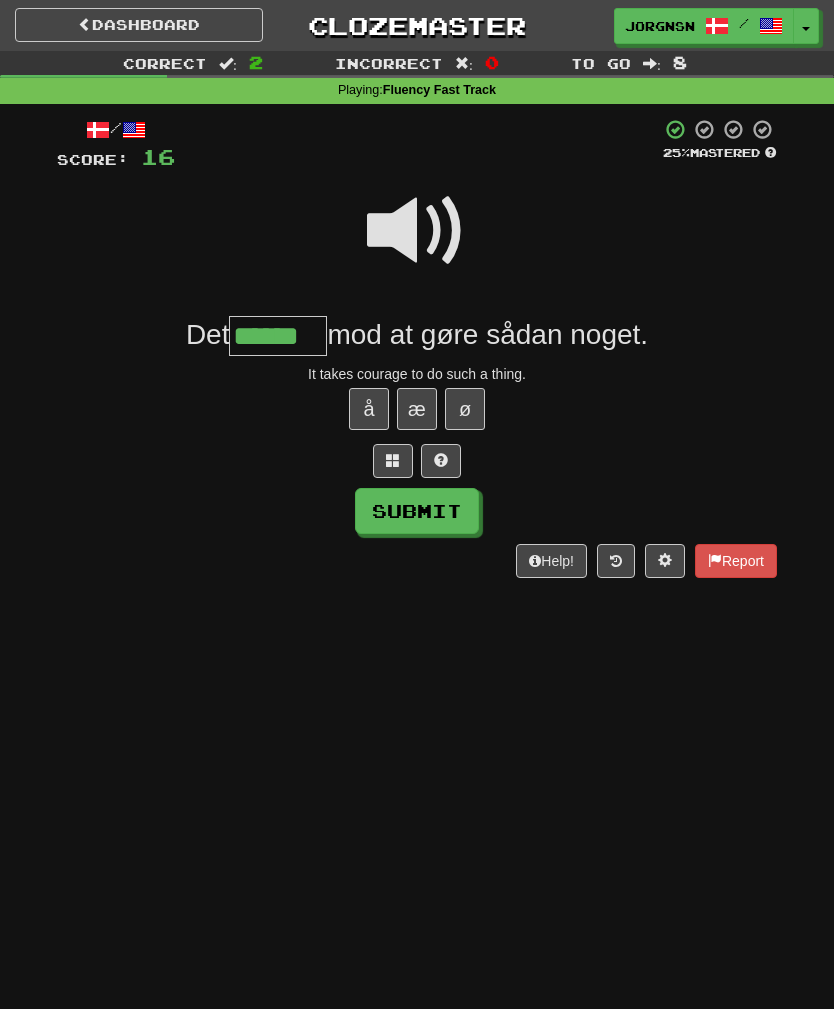 type on "******" 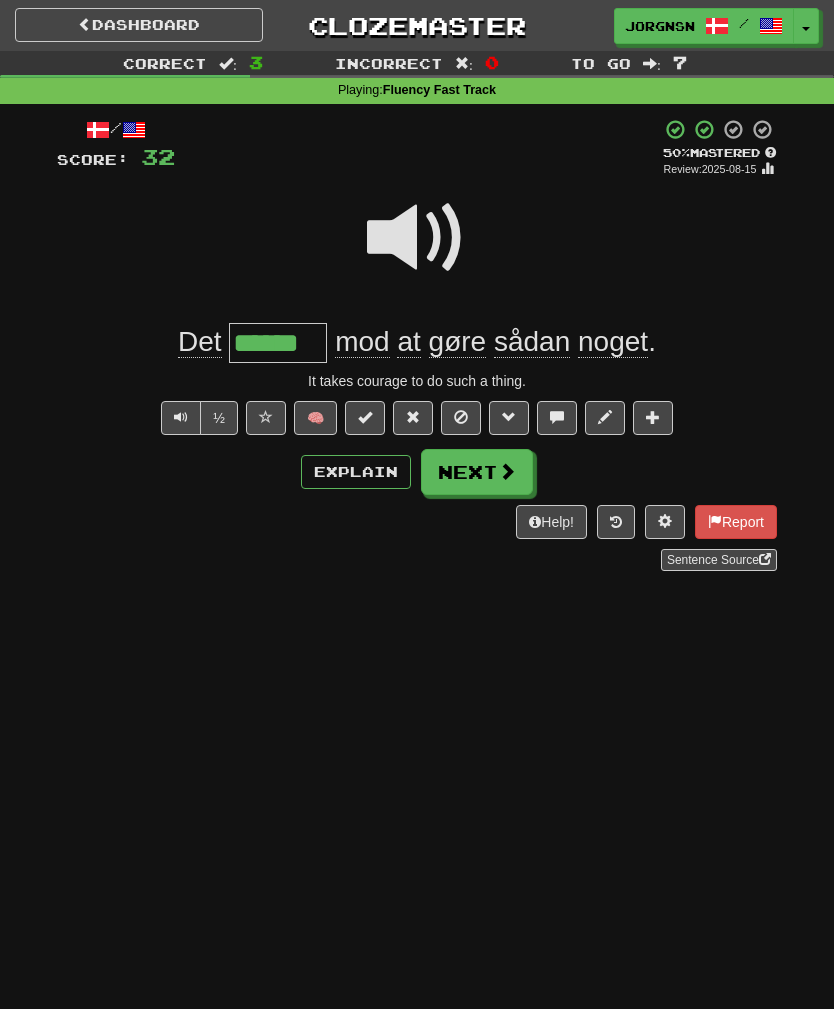 click on "Next" at bounding box center [477, 472] 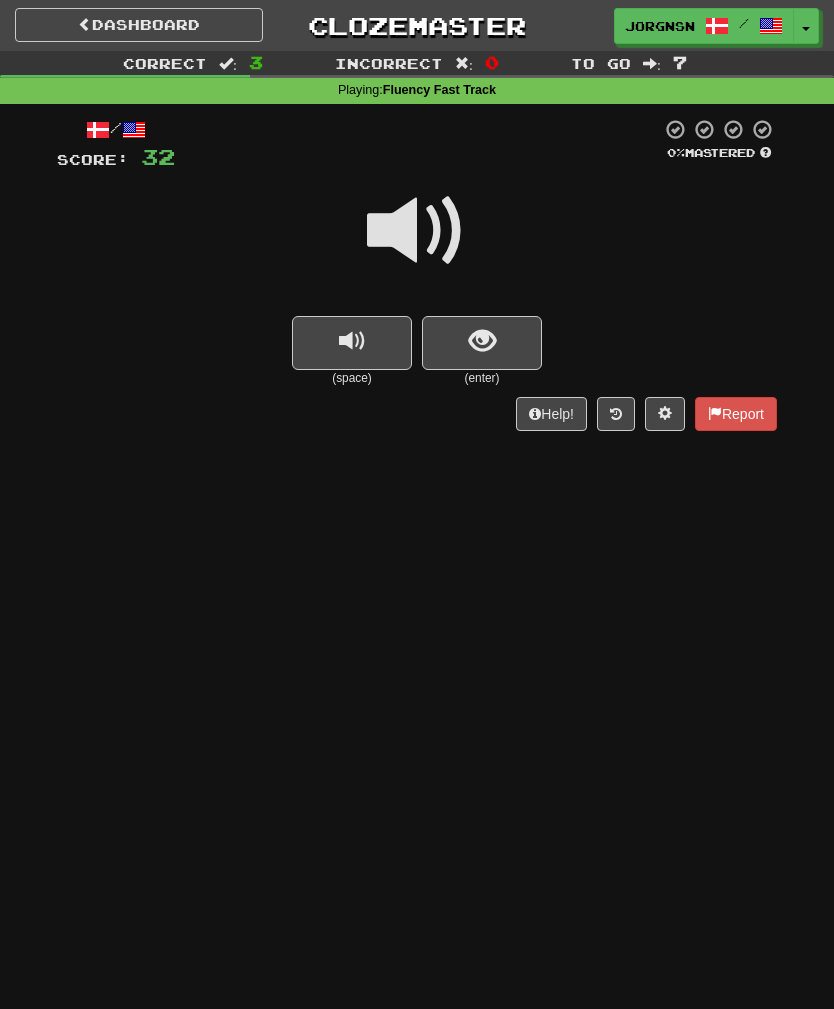 click at bounding box center (482, 343) 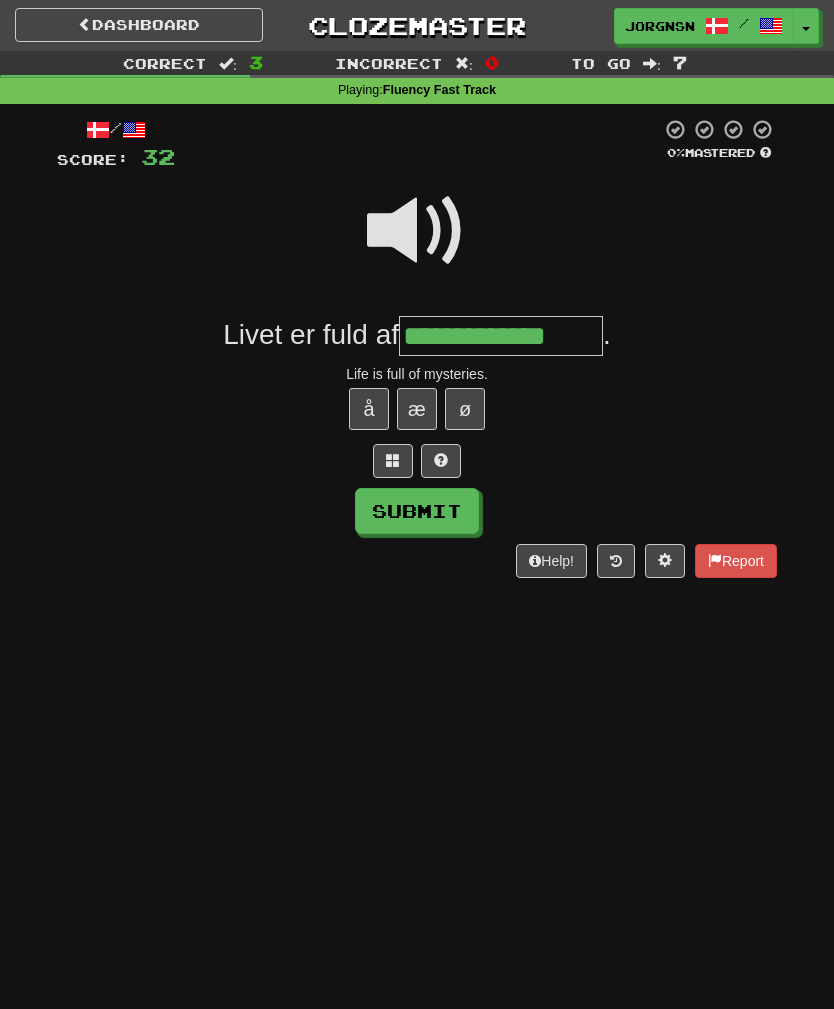 type on "**********" 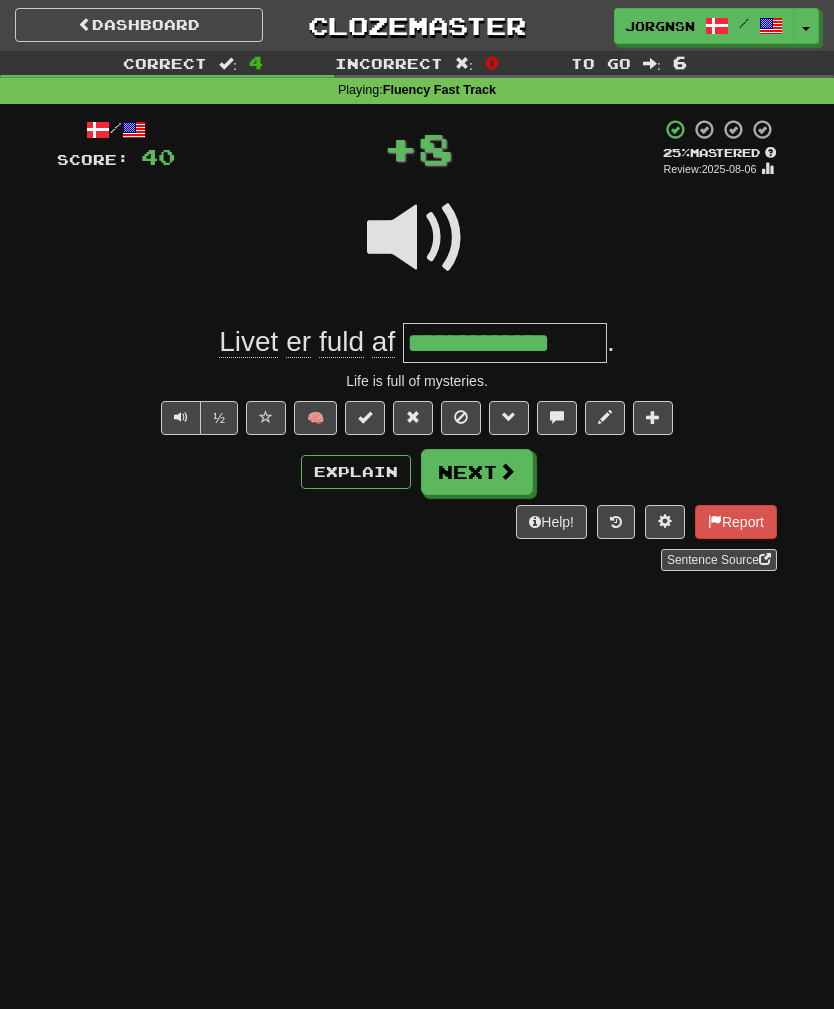 click on "Next" at bounding box center (477, 472) 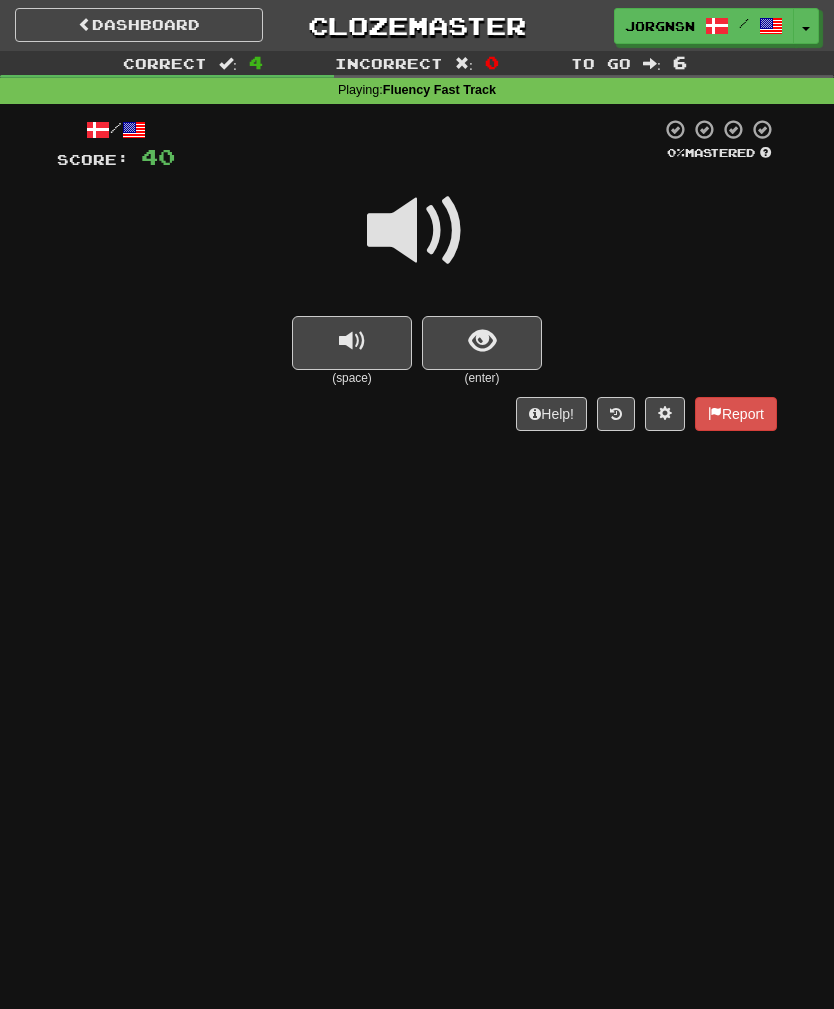 click at bounding box center (482, 343) 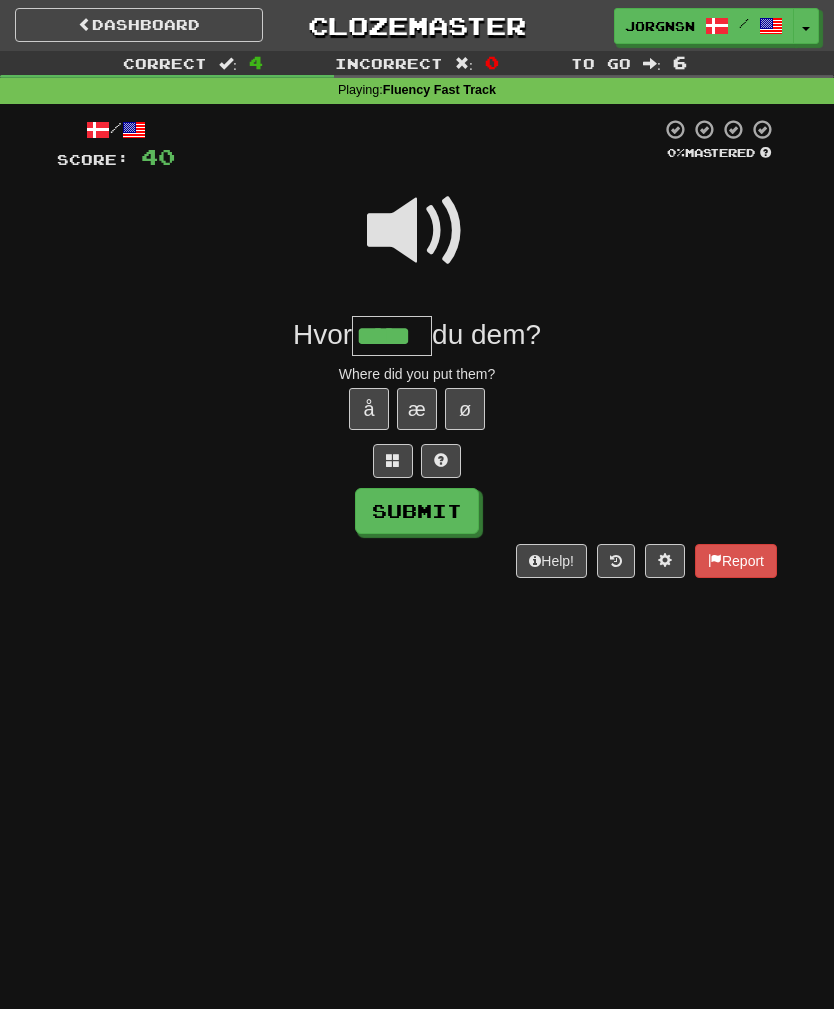 type on "*****" 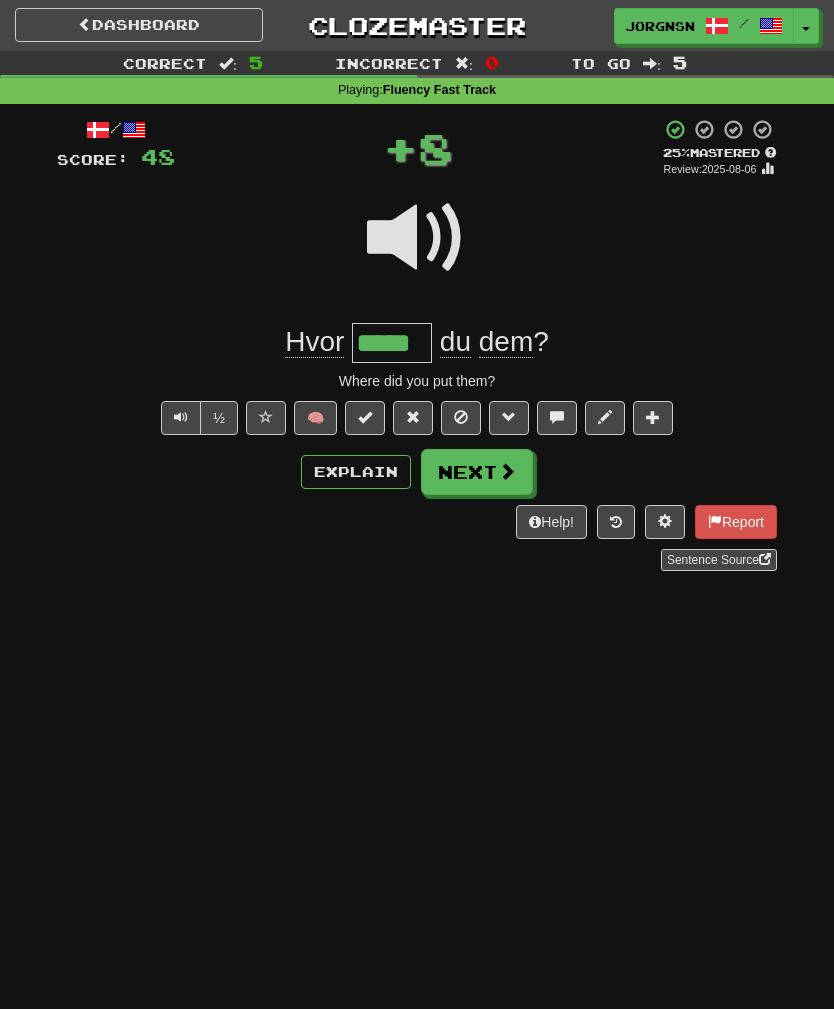 click on "Next" at bounding box center [477, 472] 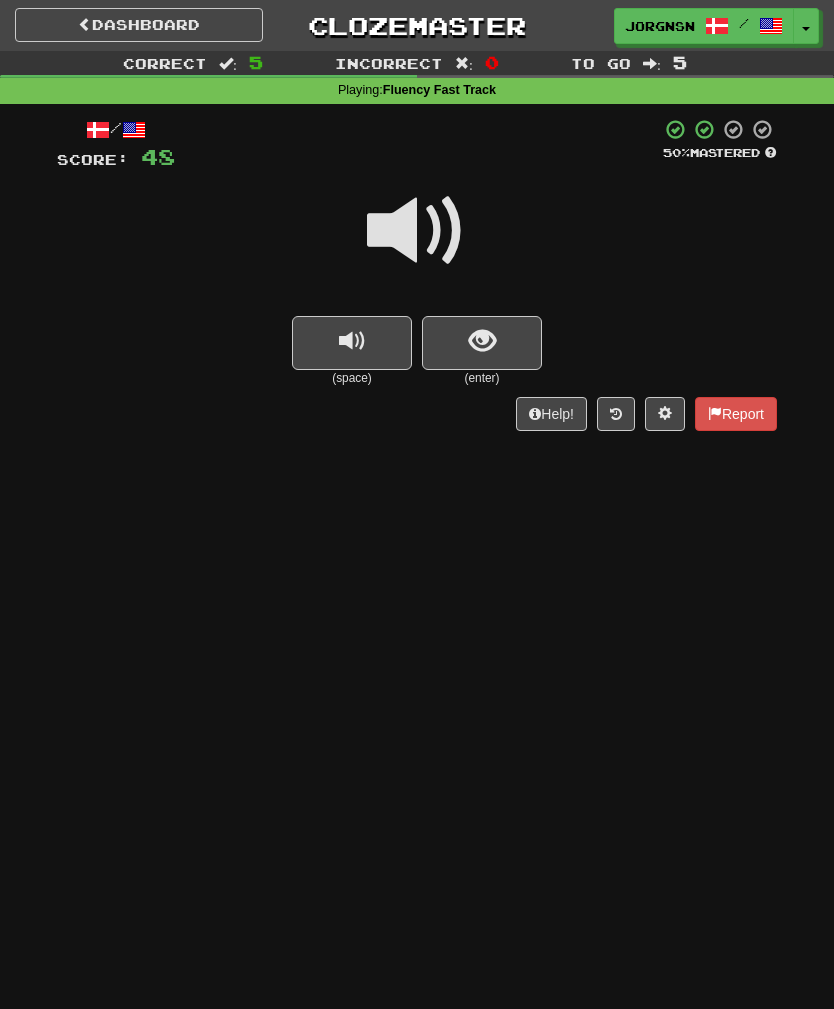 click at bounding box center [482, 341] 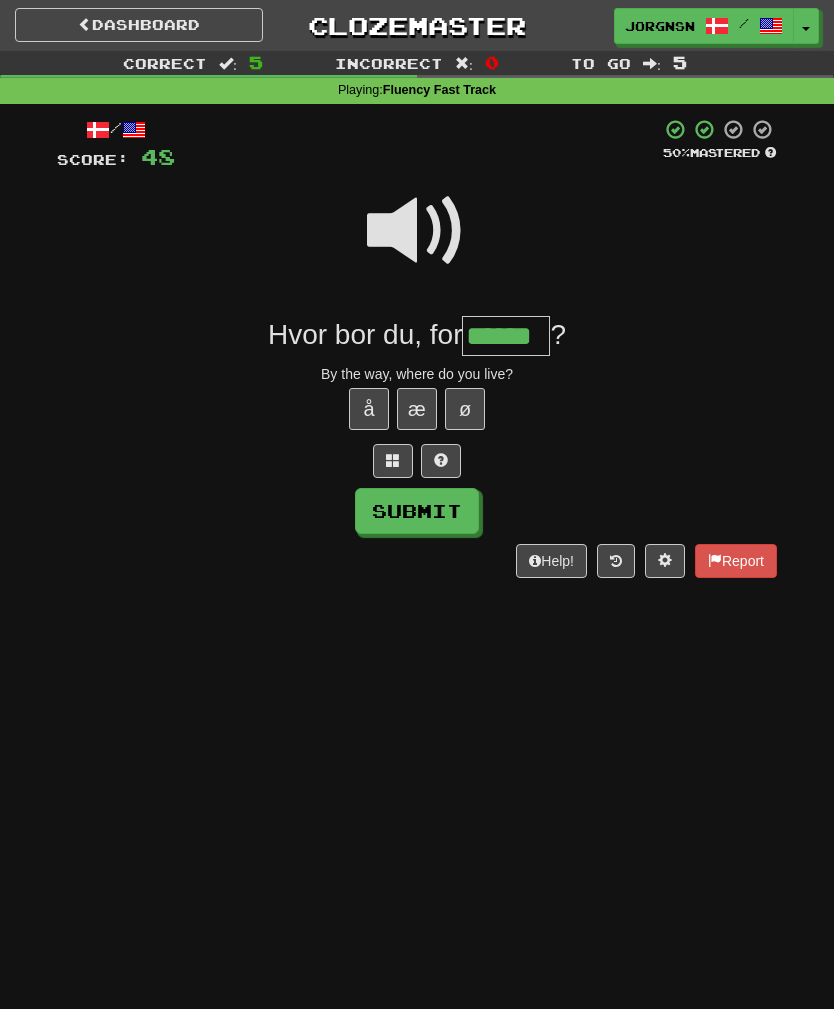 type on "******" 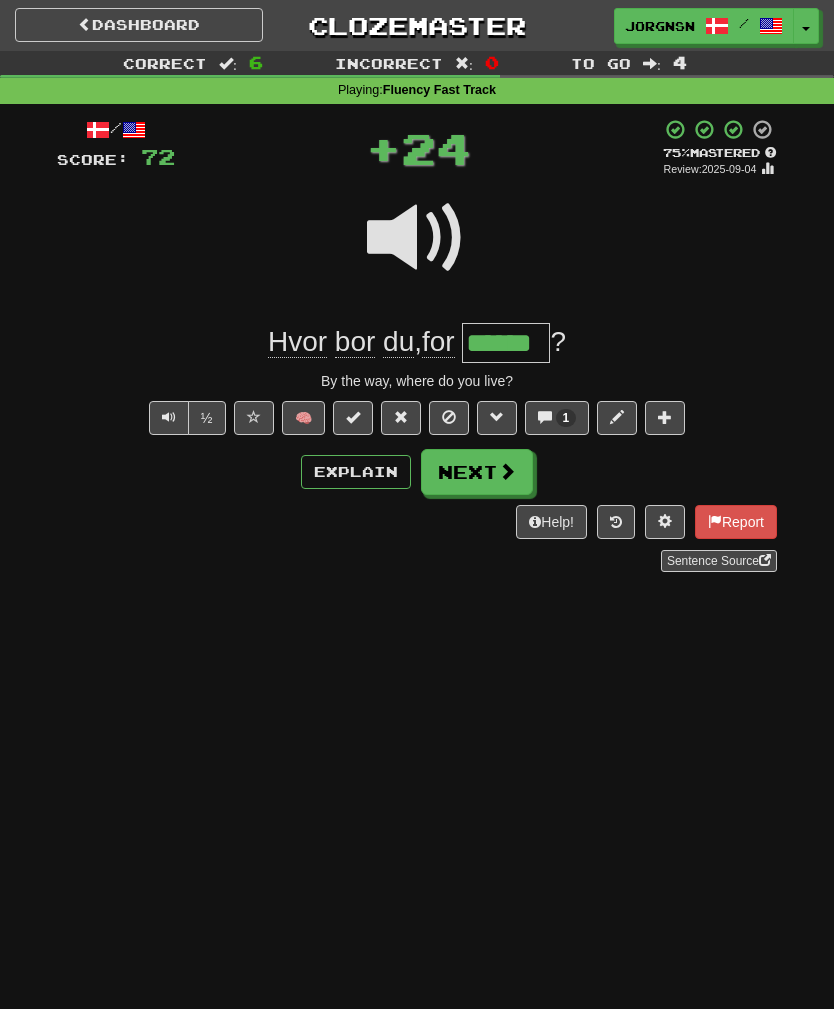 click on "Next" at bounding box center [477, 472] 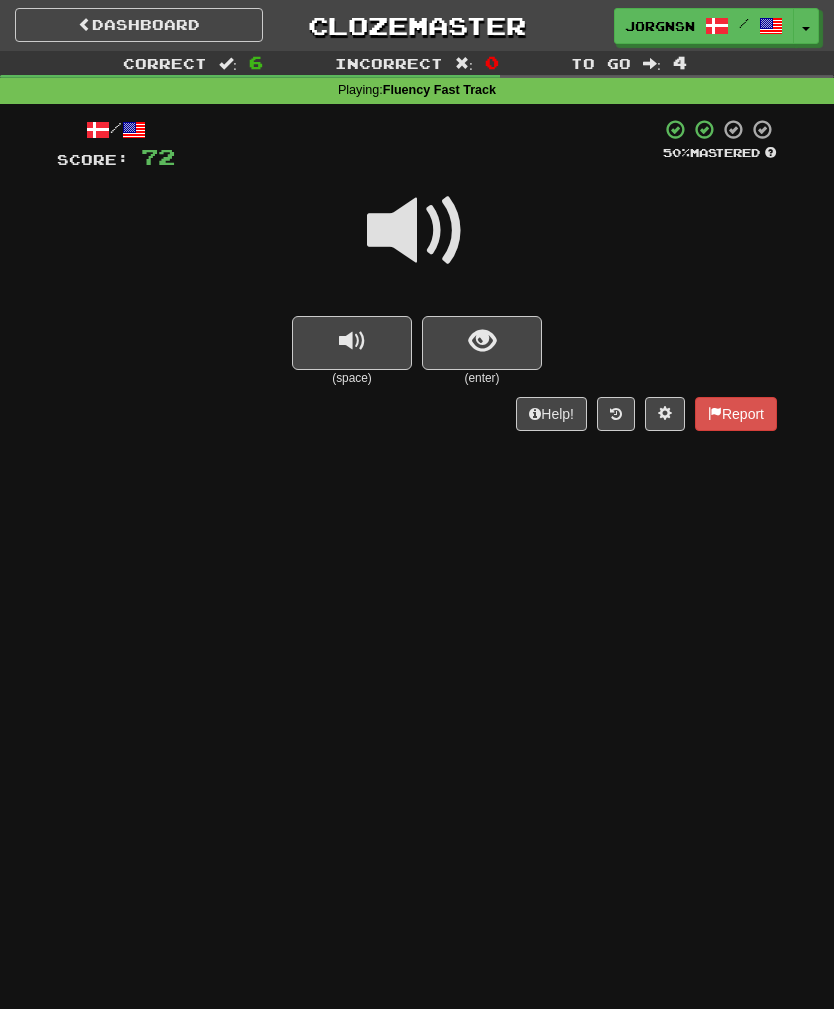 click at bounding box center (482, 343) 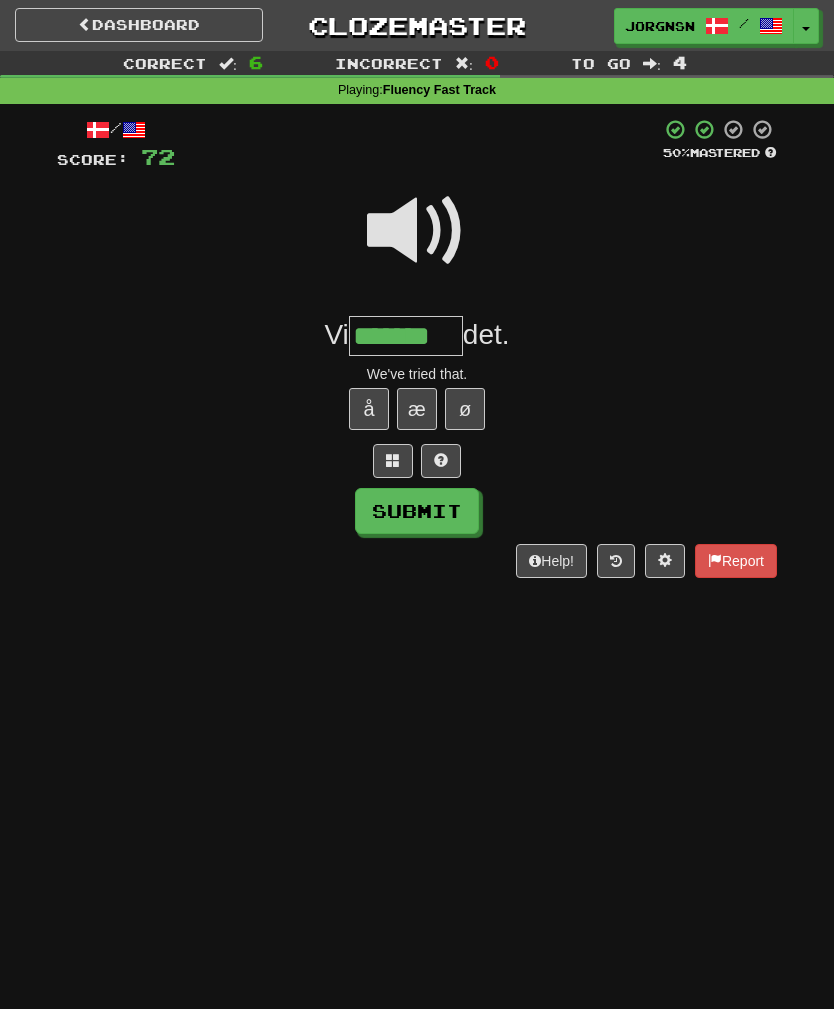 type on "*******" 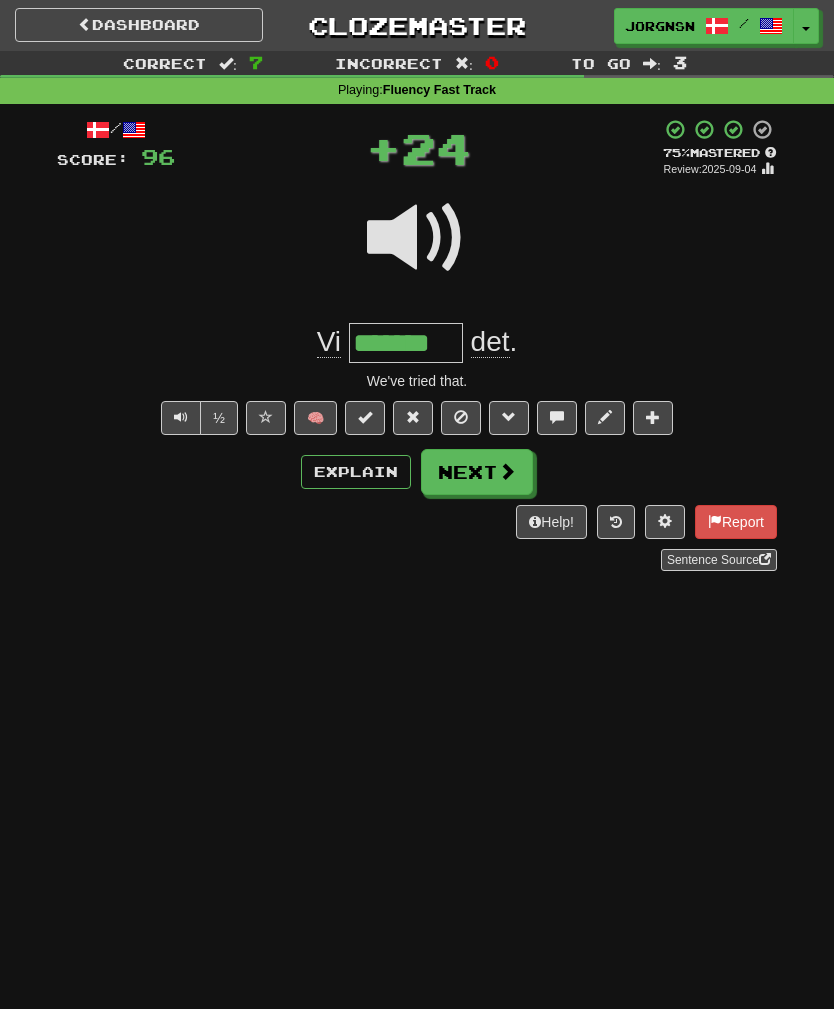 click on "Next" at bounding box center [477, 472] 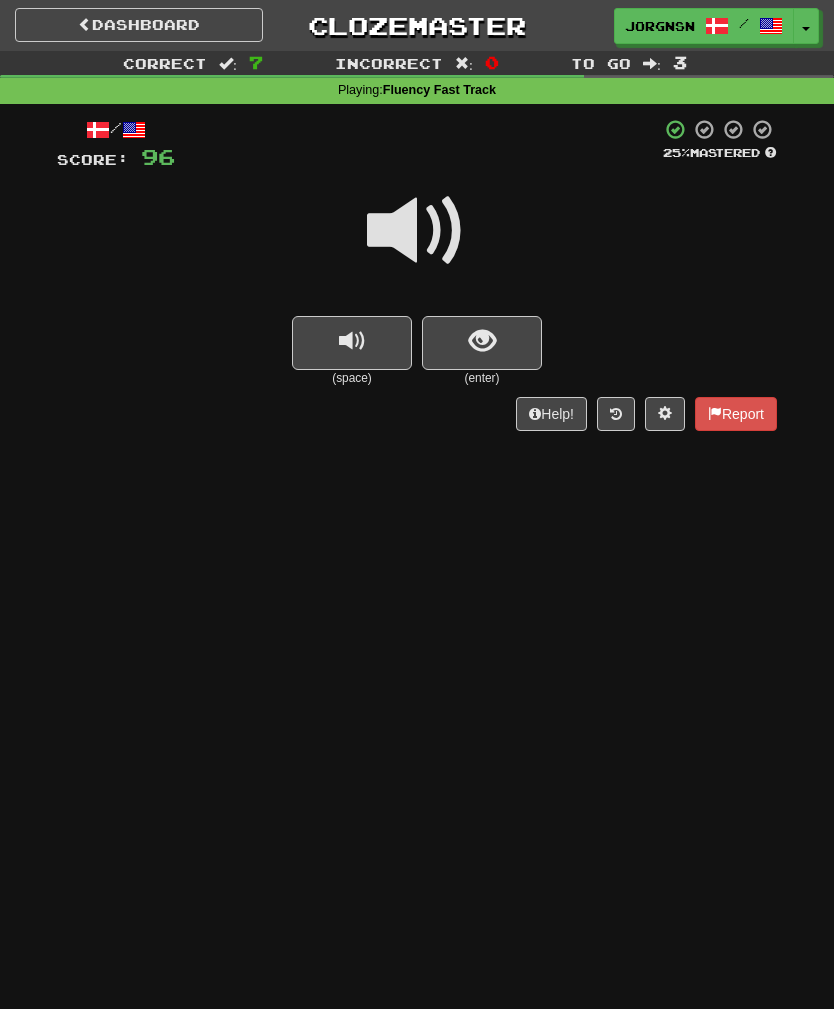 click at bounding box center (417, 231) 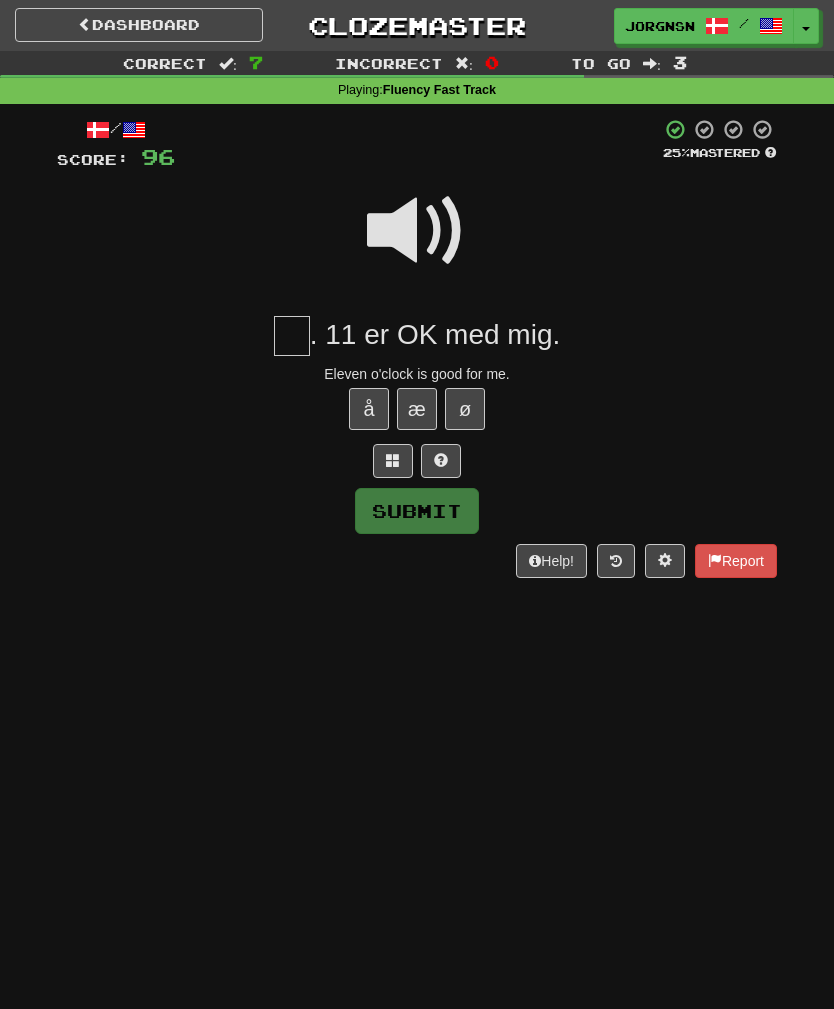 click at bounding box center [417, 231] 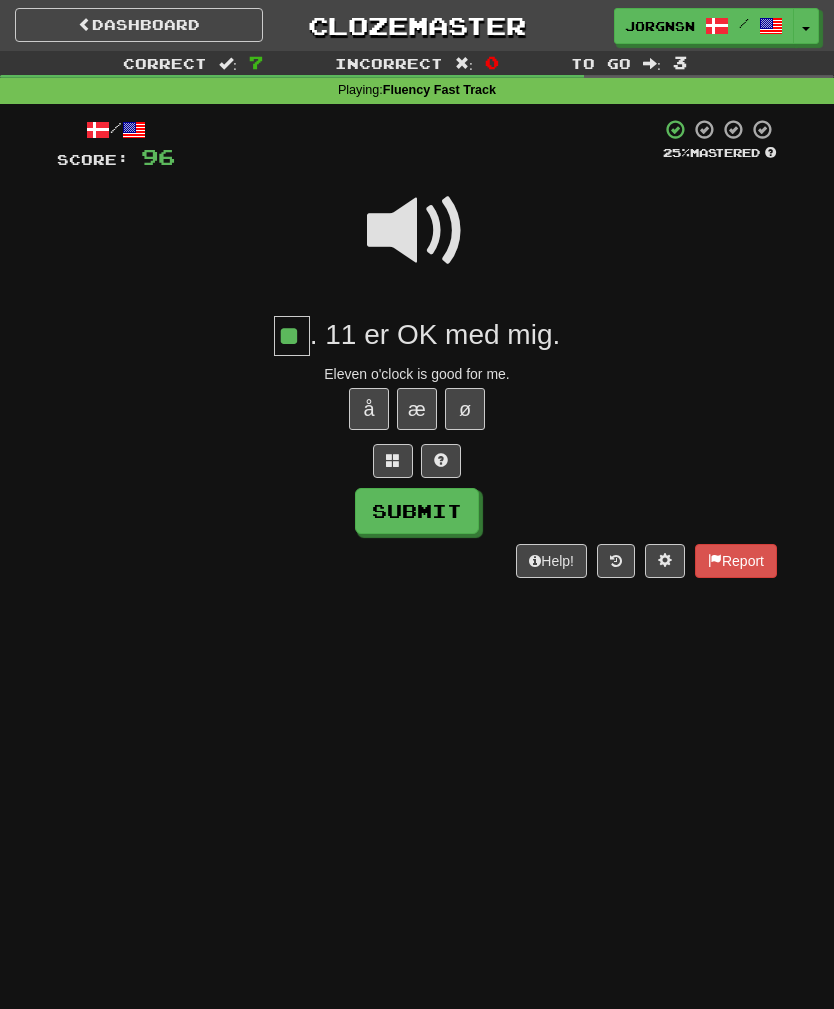 click on "Submit" at bounding box center (417, 511) 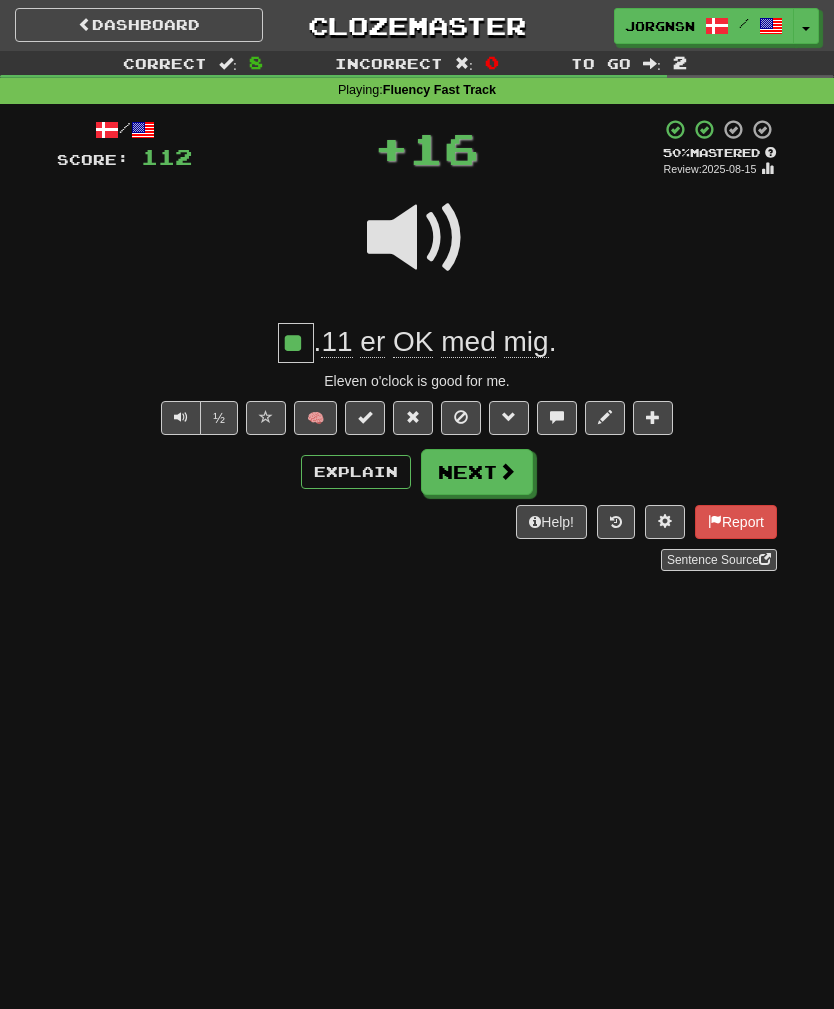click on "Next" at bounding box center [477, 472] 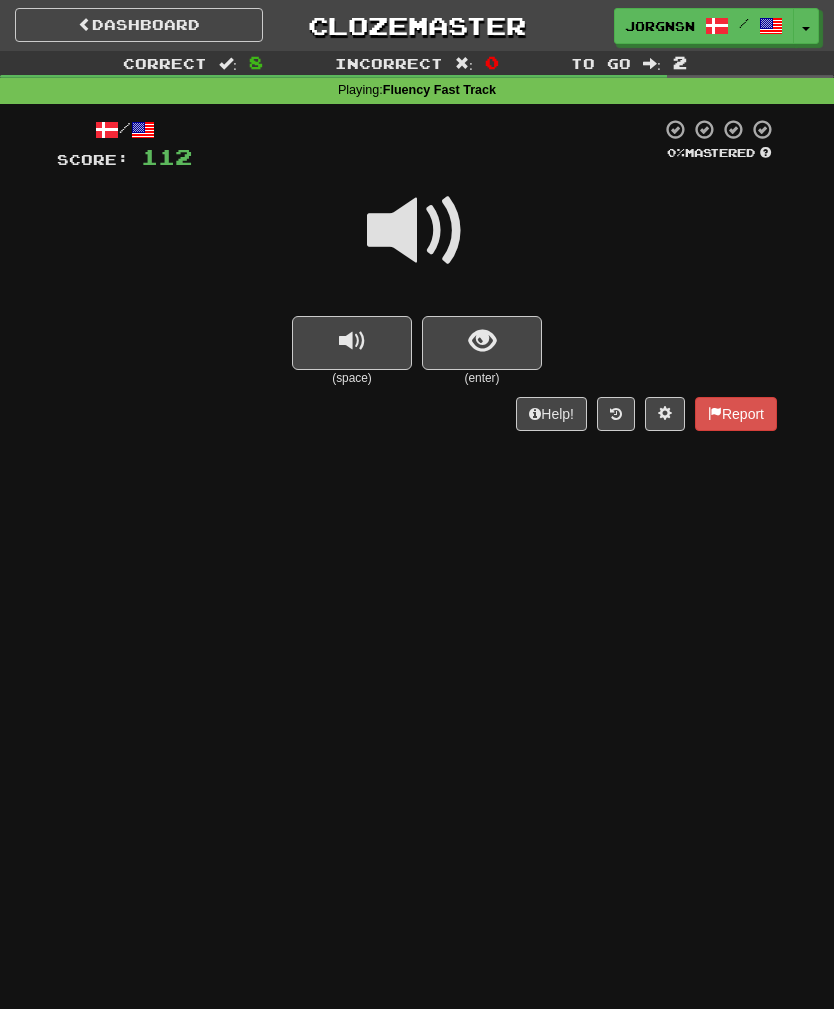 click at bounding box center [417, 231] 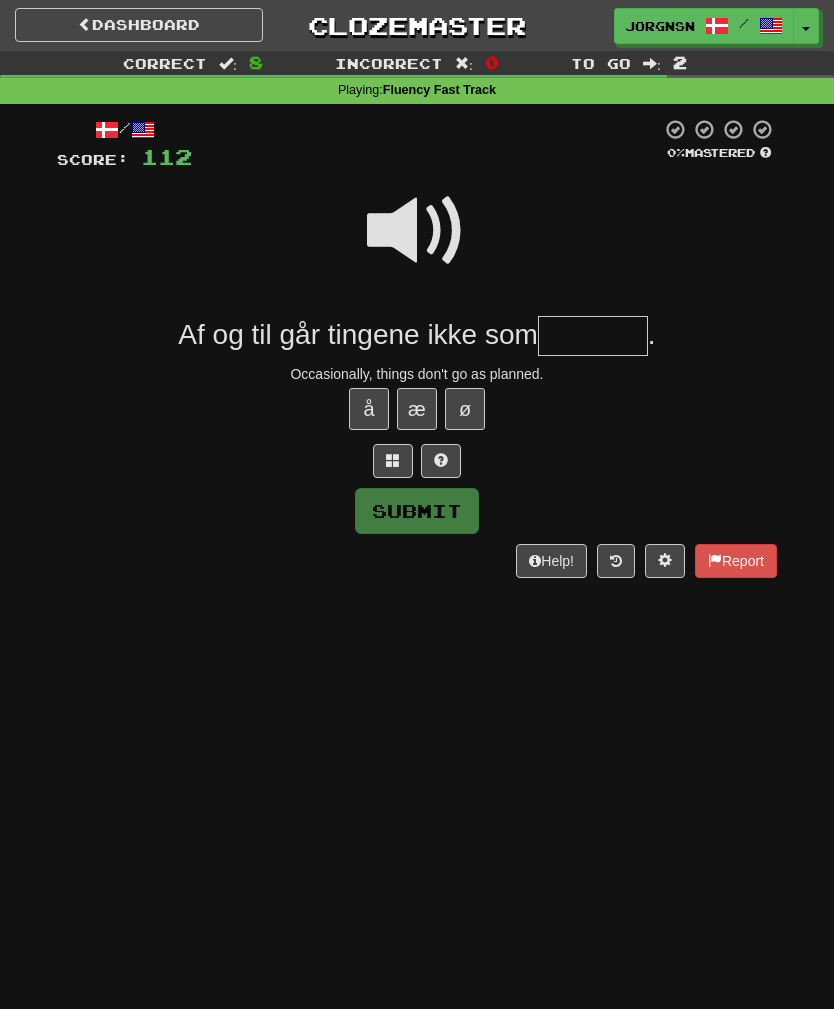 click at bounding box center (417, 231) 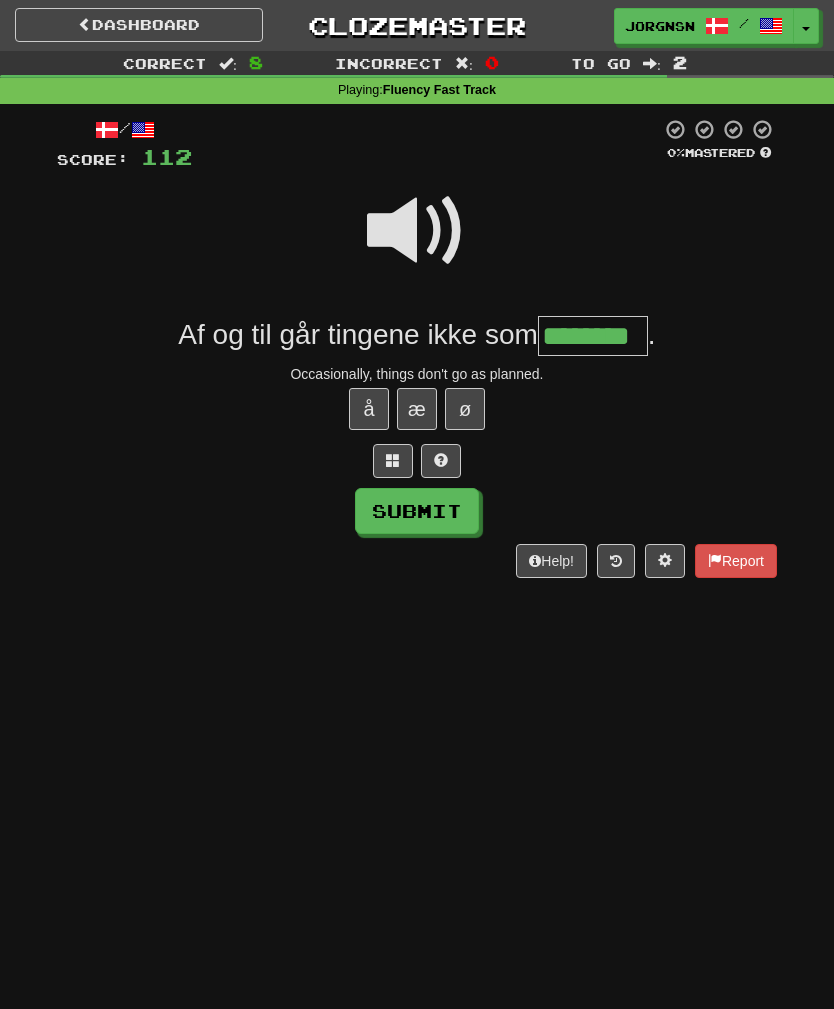 type on "********" 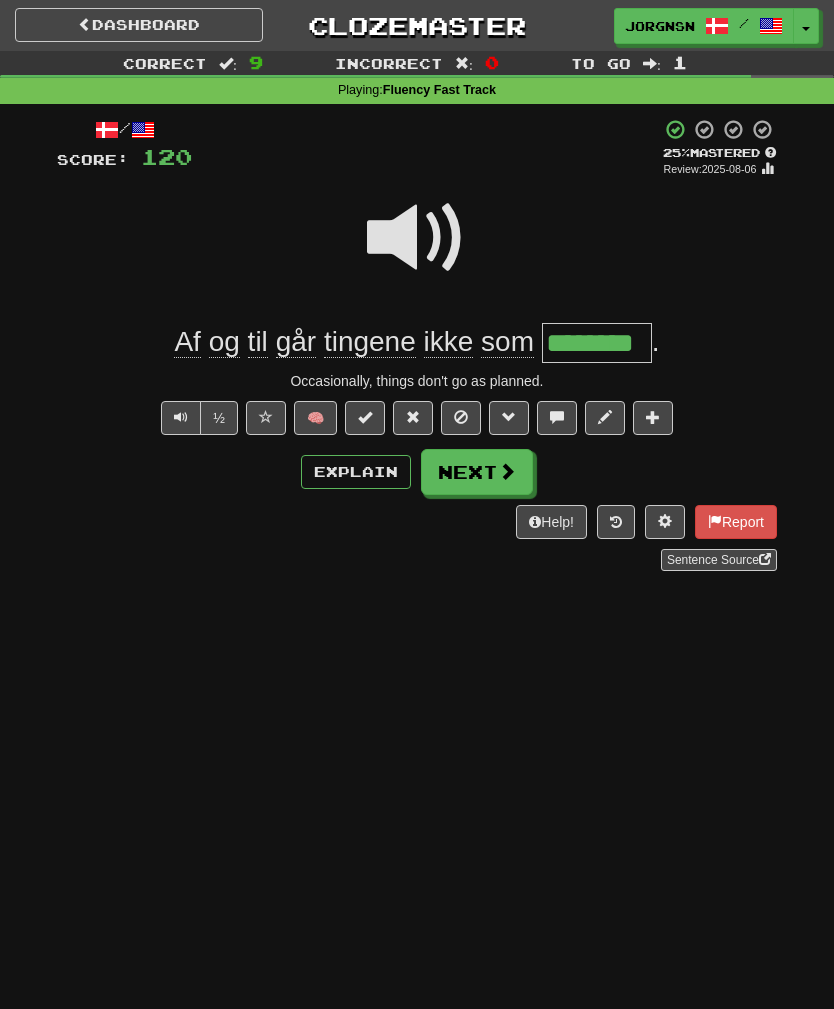 click on "Next" at bounding box center (477, 472) 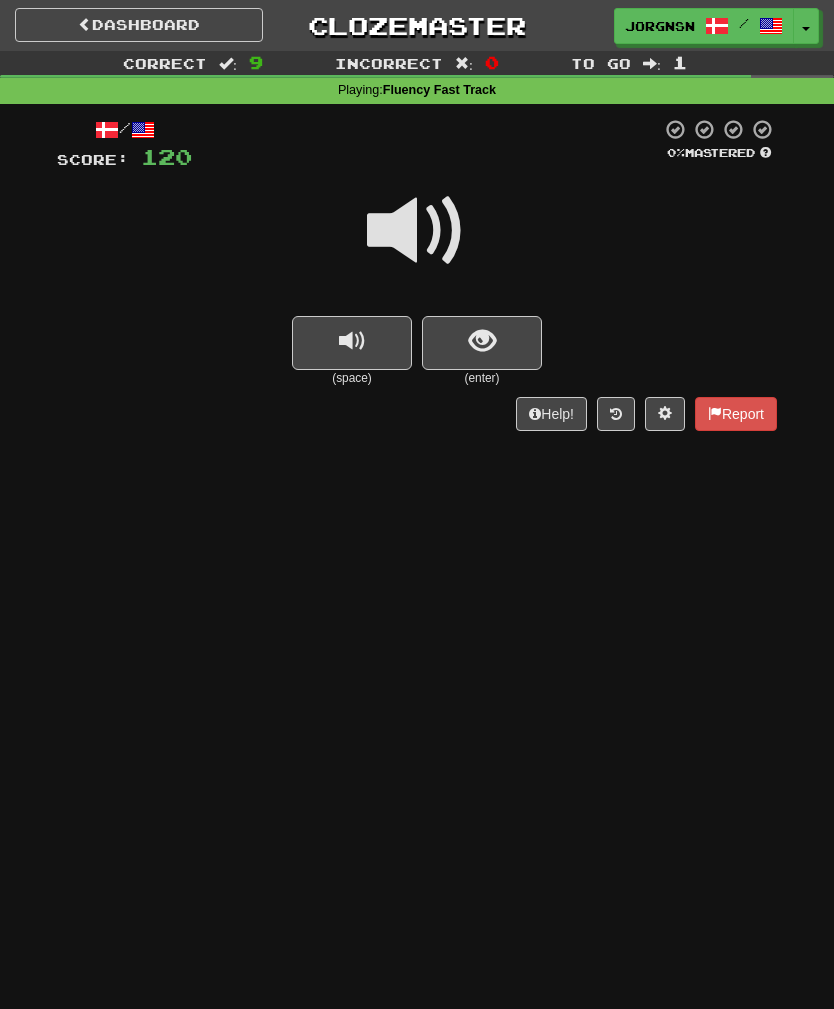 click at bounding box center (482, 341) 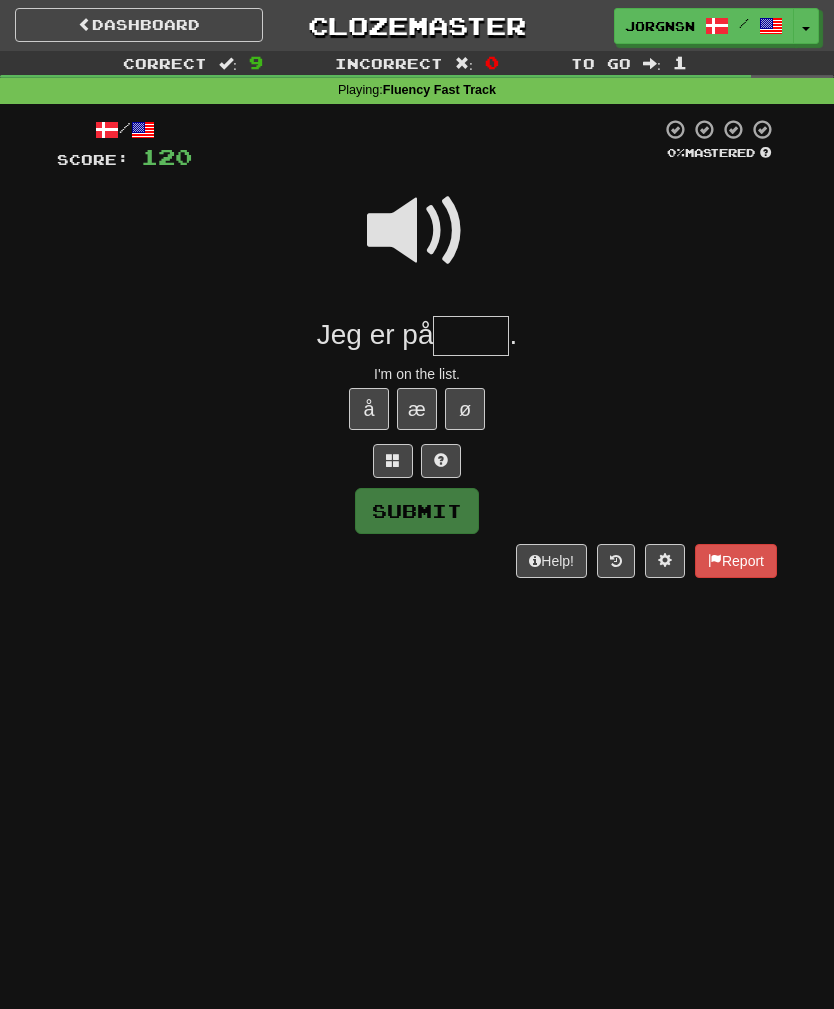 click at bounding box center (417, 231) 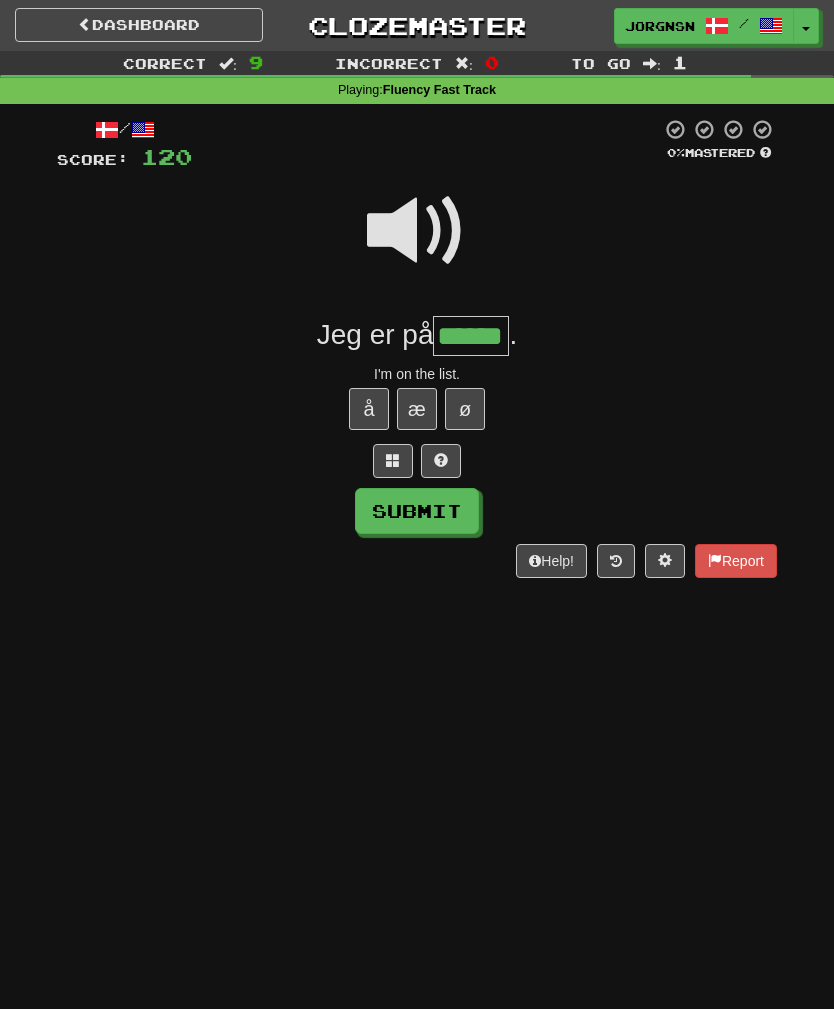 type on "******" 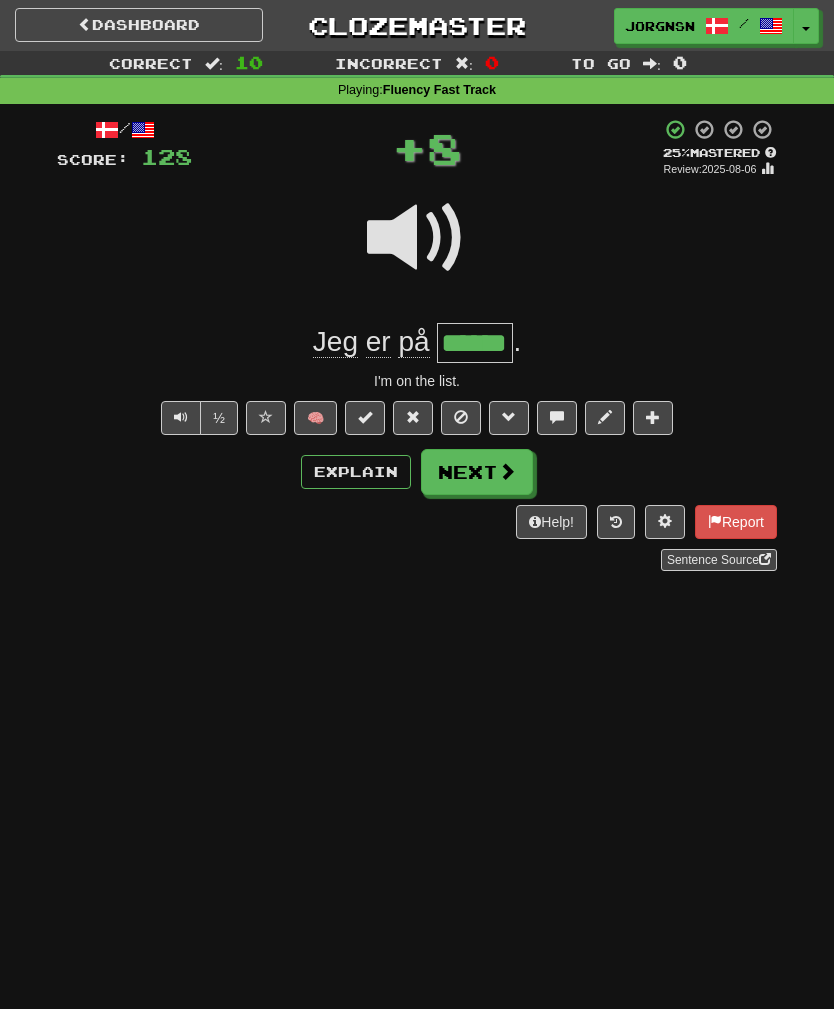 click on "Next" at bounding box center [477, 472] 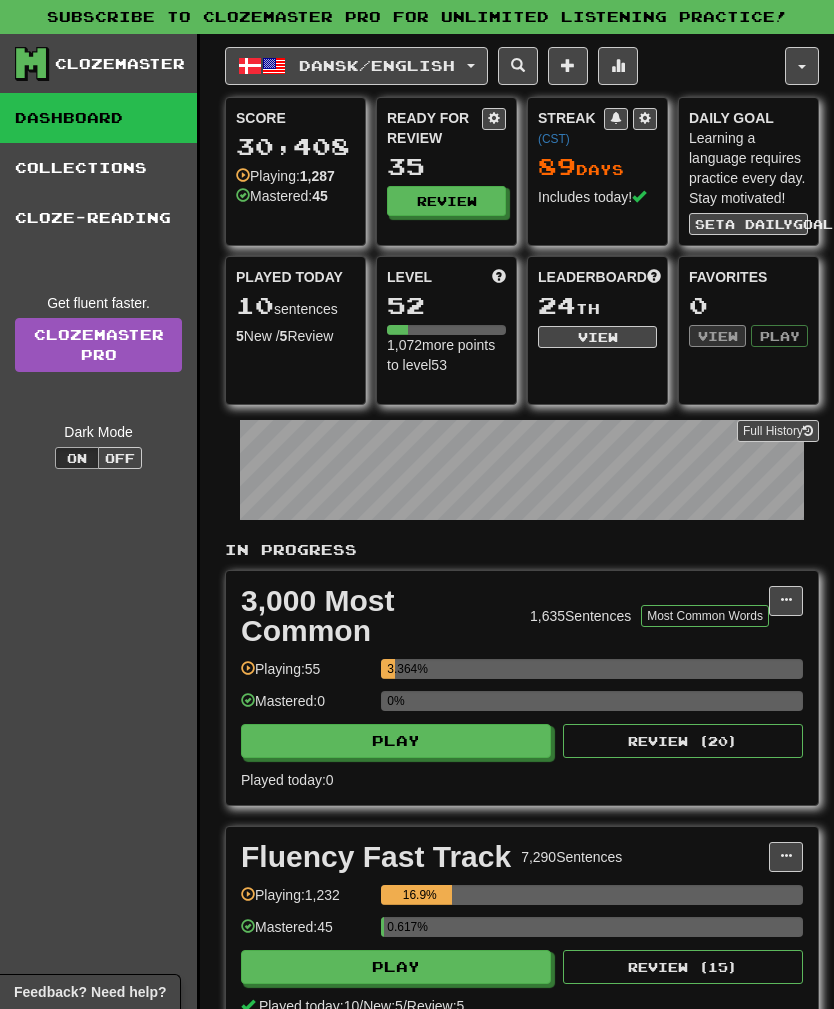 scroll, scrollTop: 0, scrollLeft: 0, axis: both 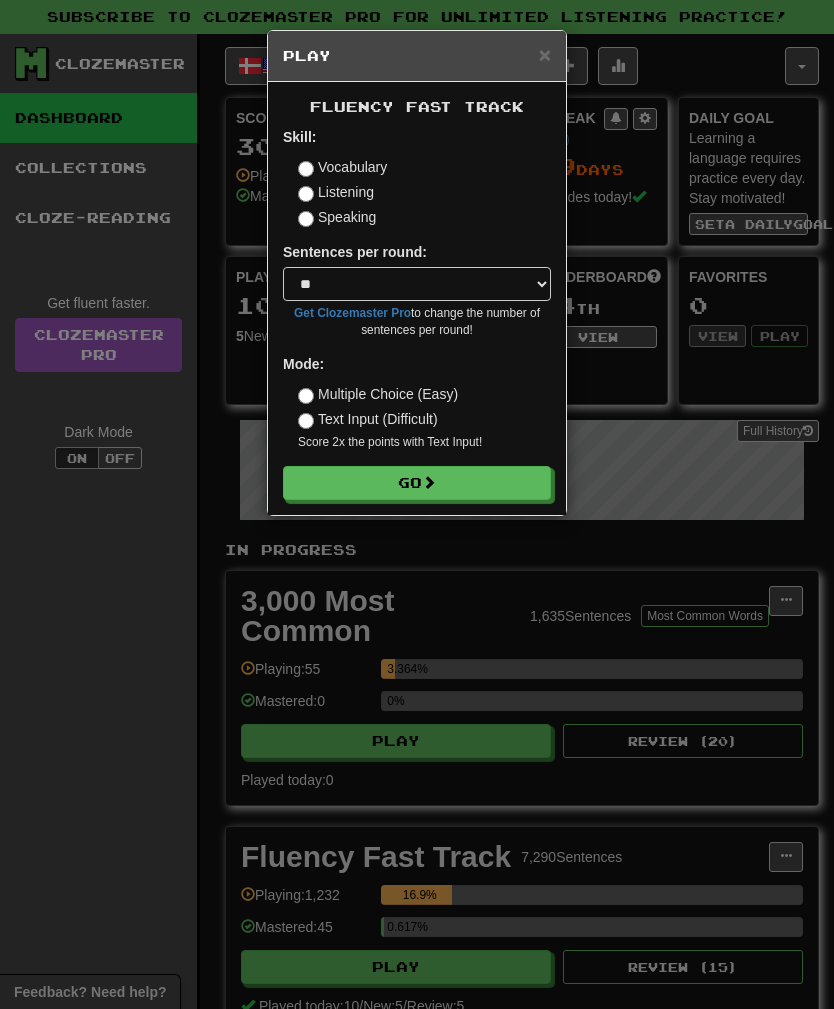 click on "Go" at bounding box center [417, 483] 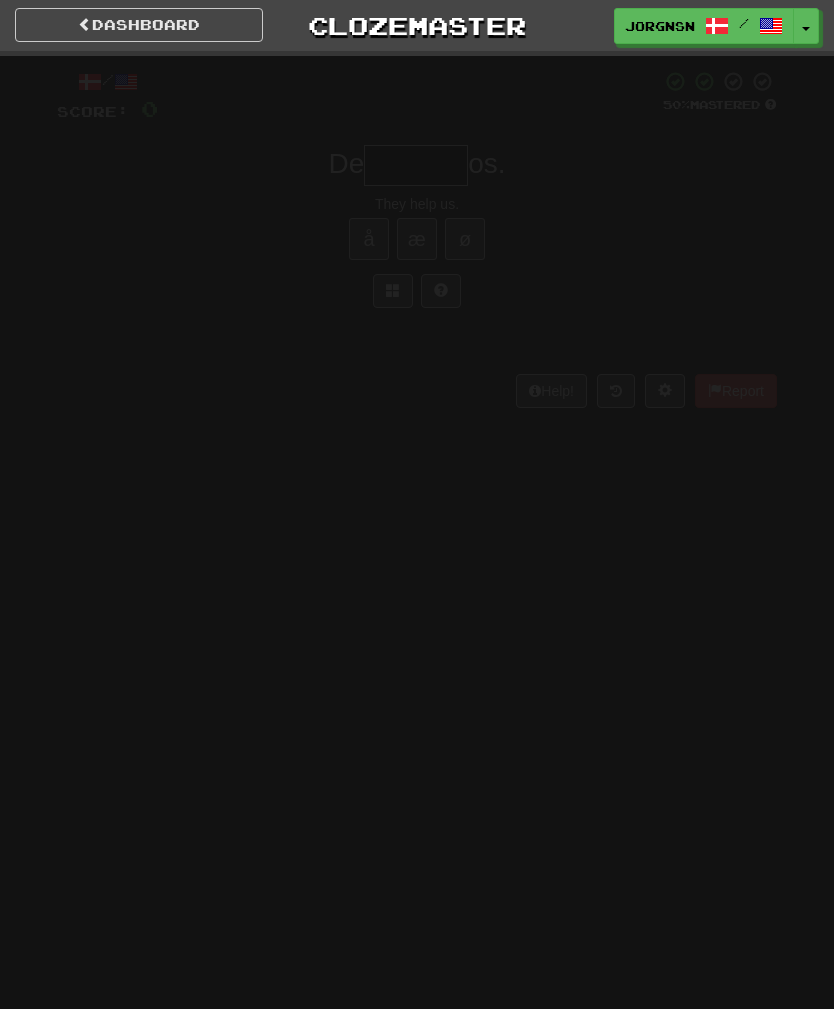 scroll, scrollTop: 0, scrollLeft: 0, axis: both 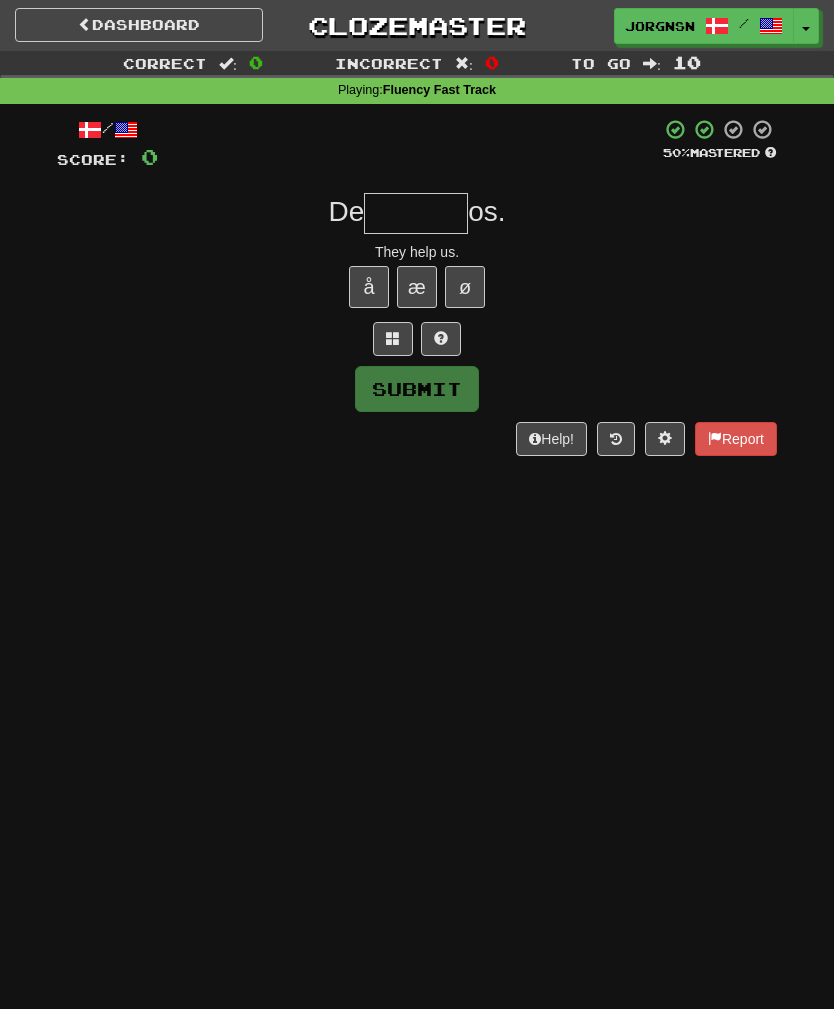 click at bounding box center (416, 213) 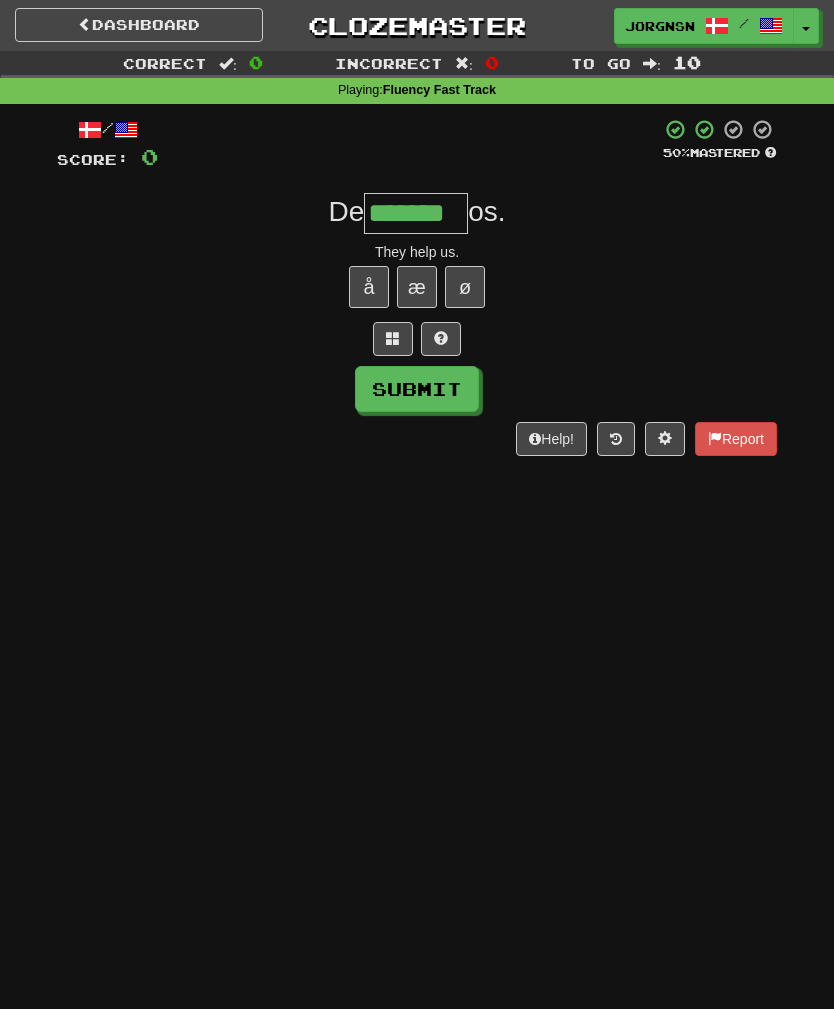 type on "*******" 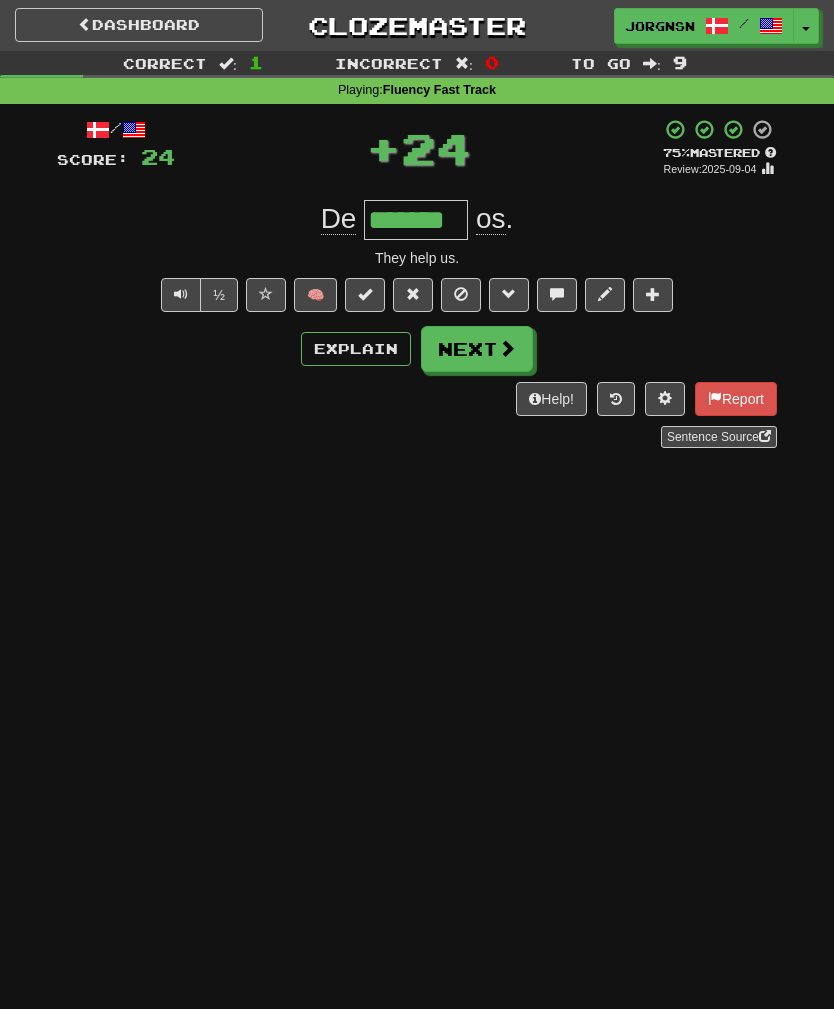 click on "Next" at bounding box center (477, 349) 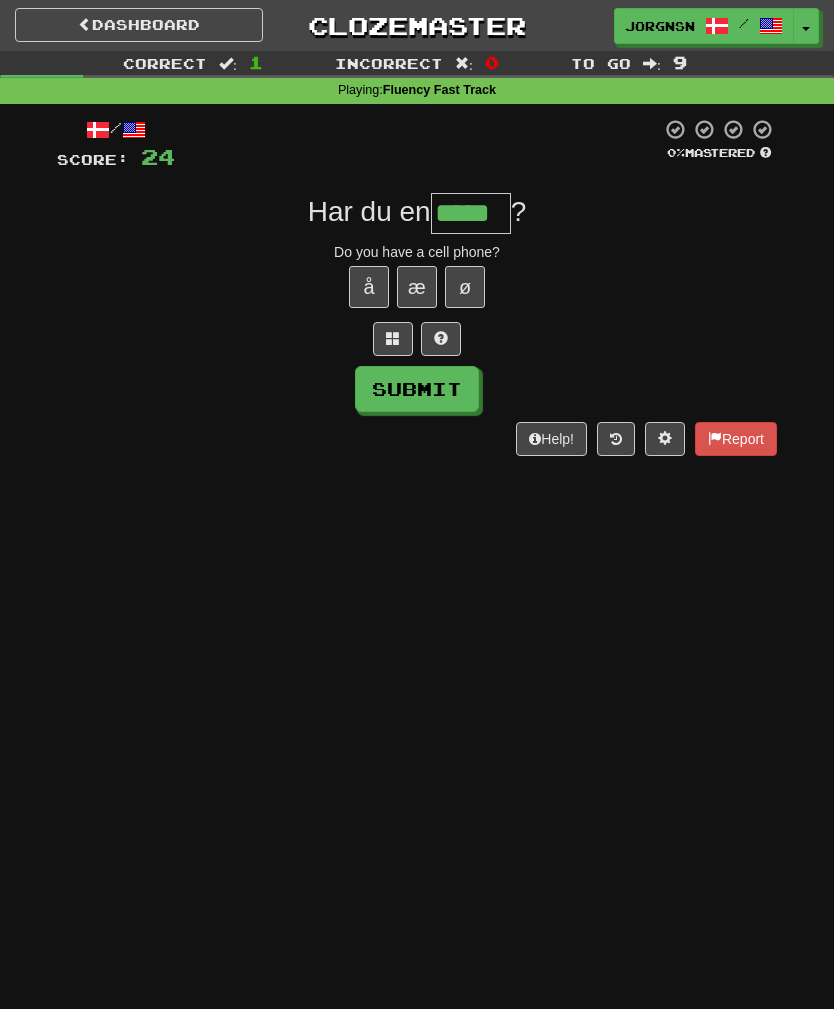 type on "*****" 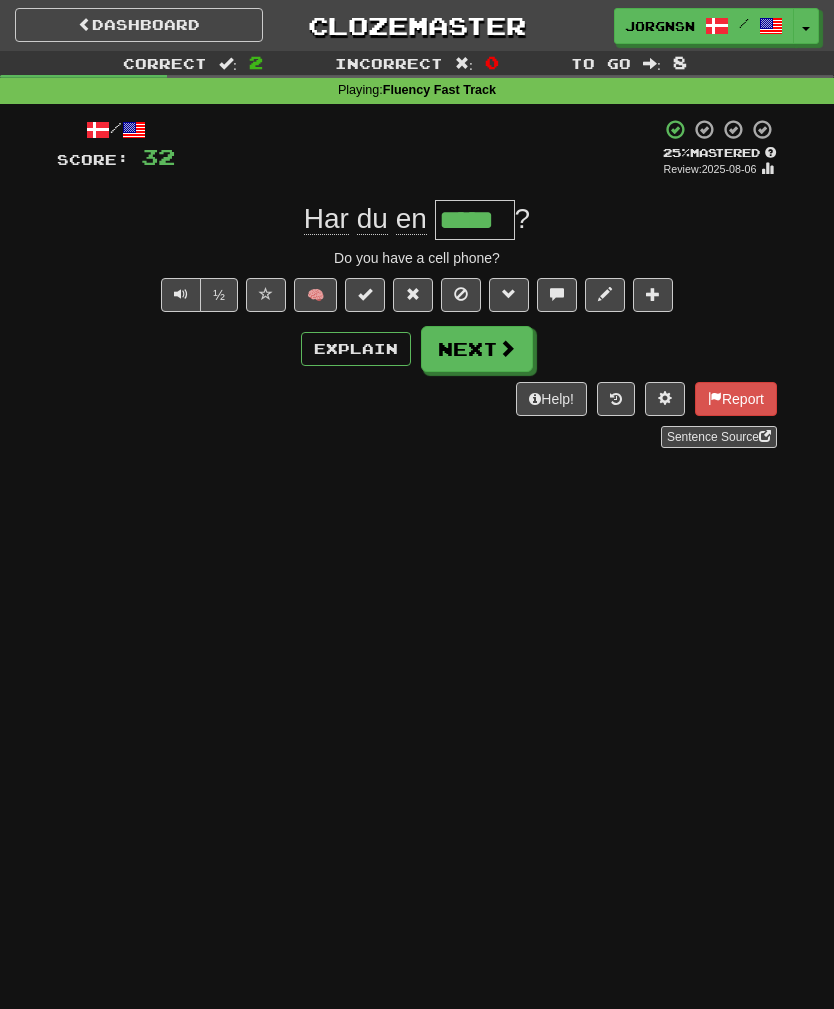 click on "Next" at bounding box center [477, 349] 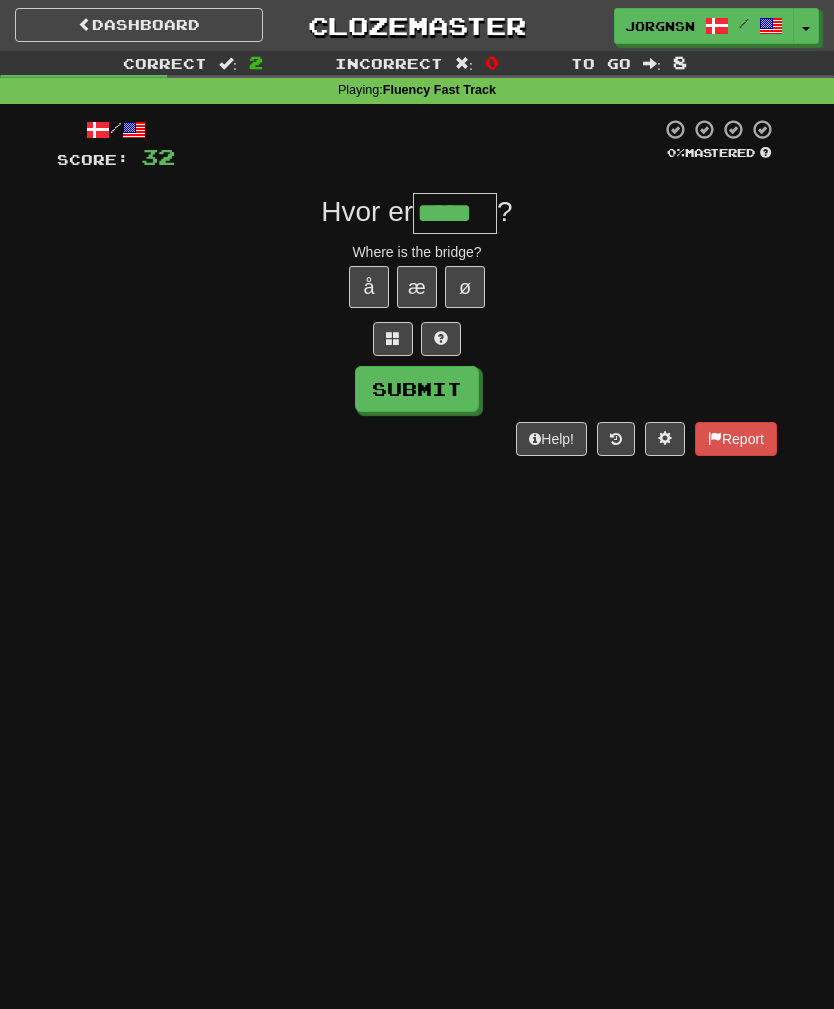 type on "*****" 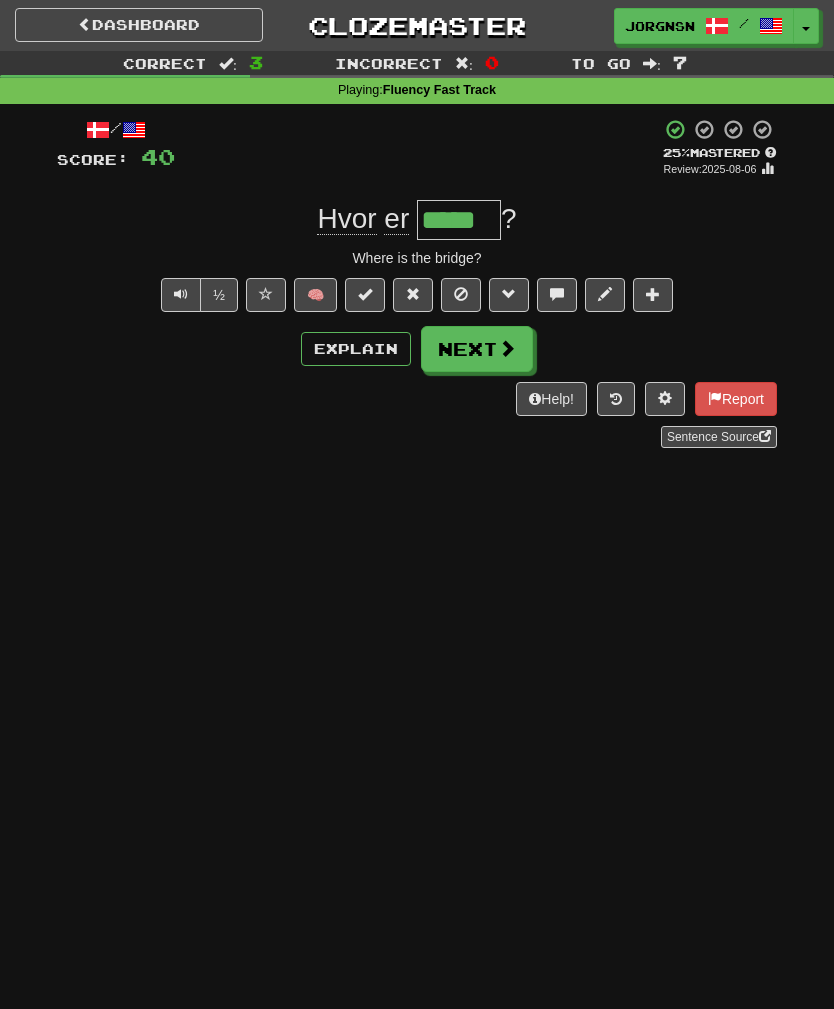 click on "Next" at bounding box center [477, 349] 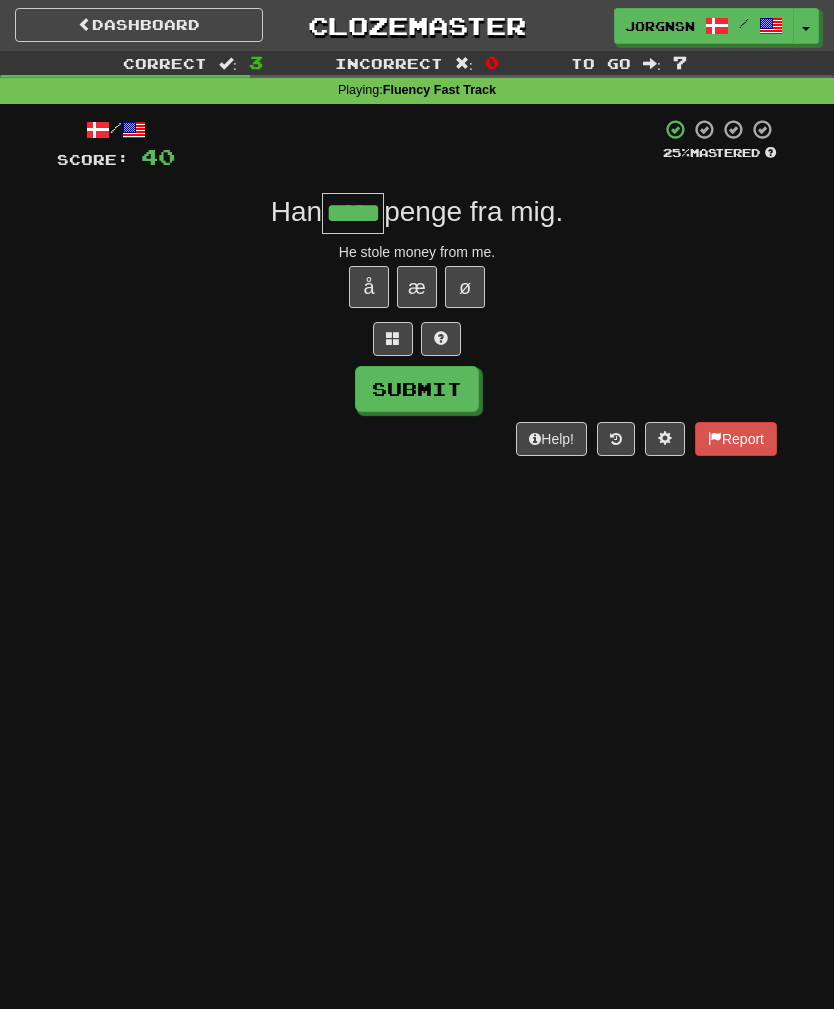 type on "*****" 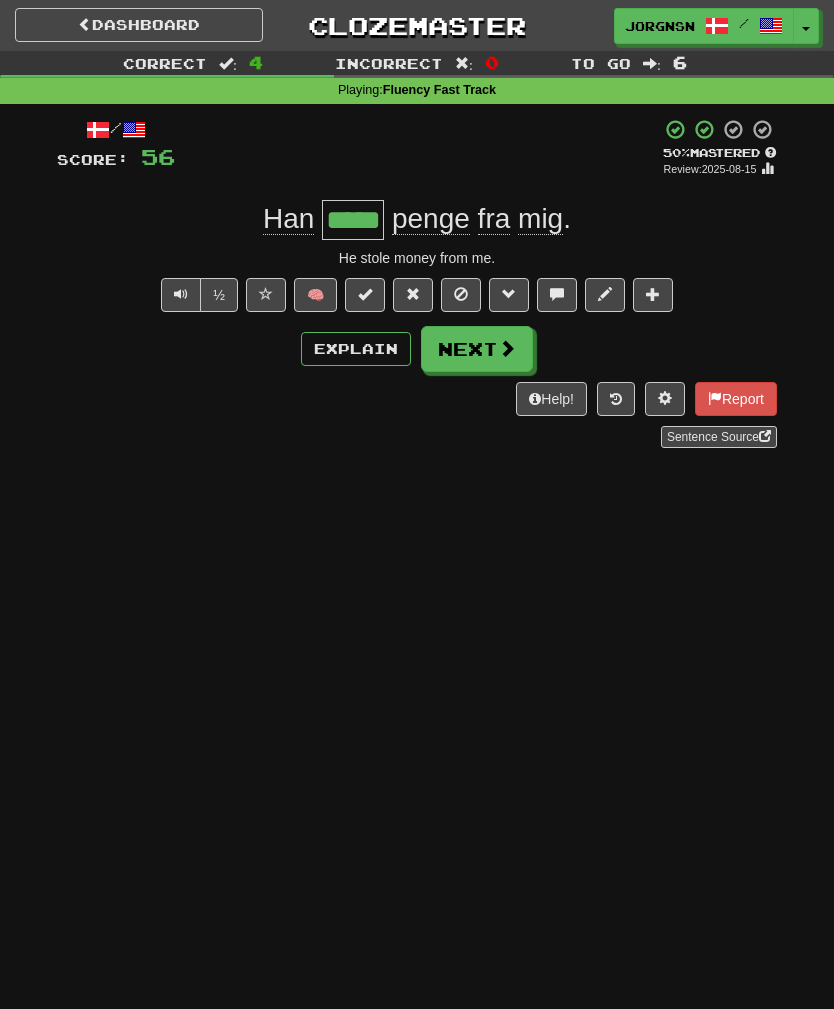 click on "Next" at bounding box center [477, 349] 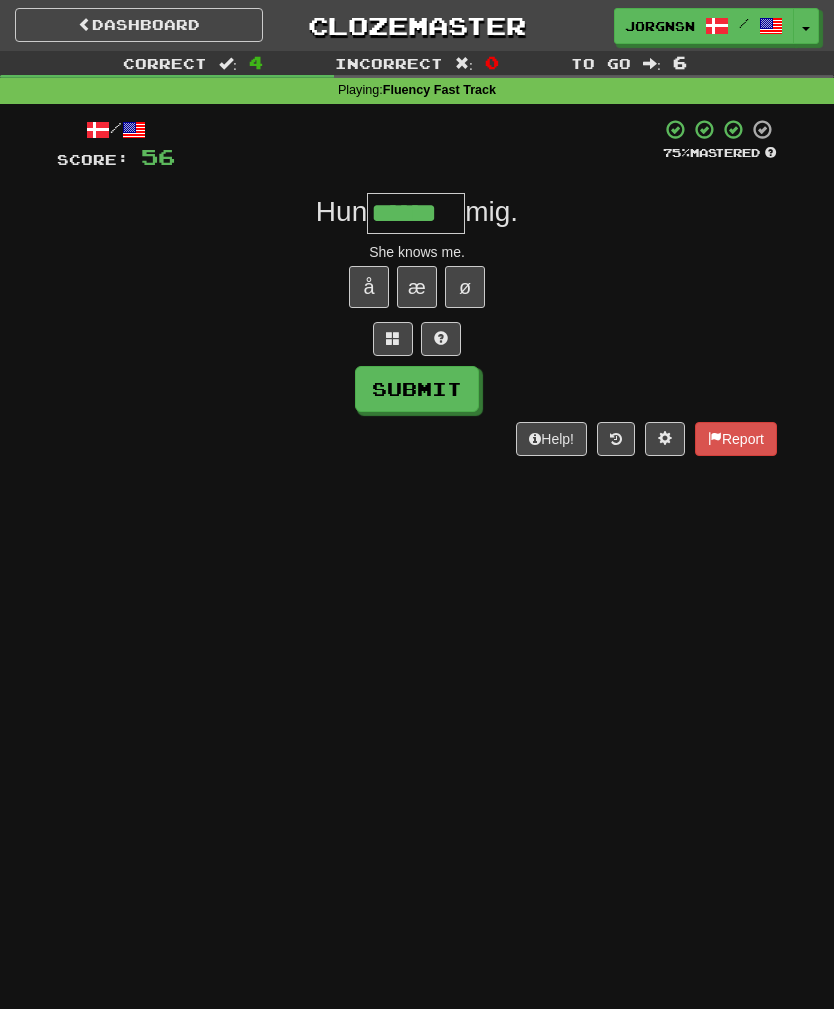 type on "******" 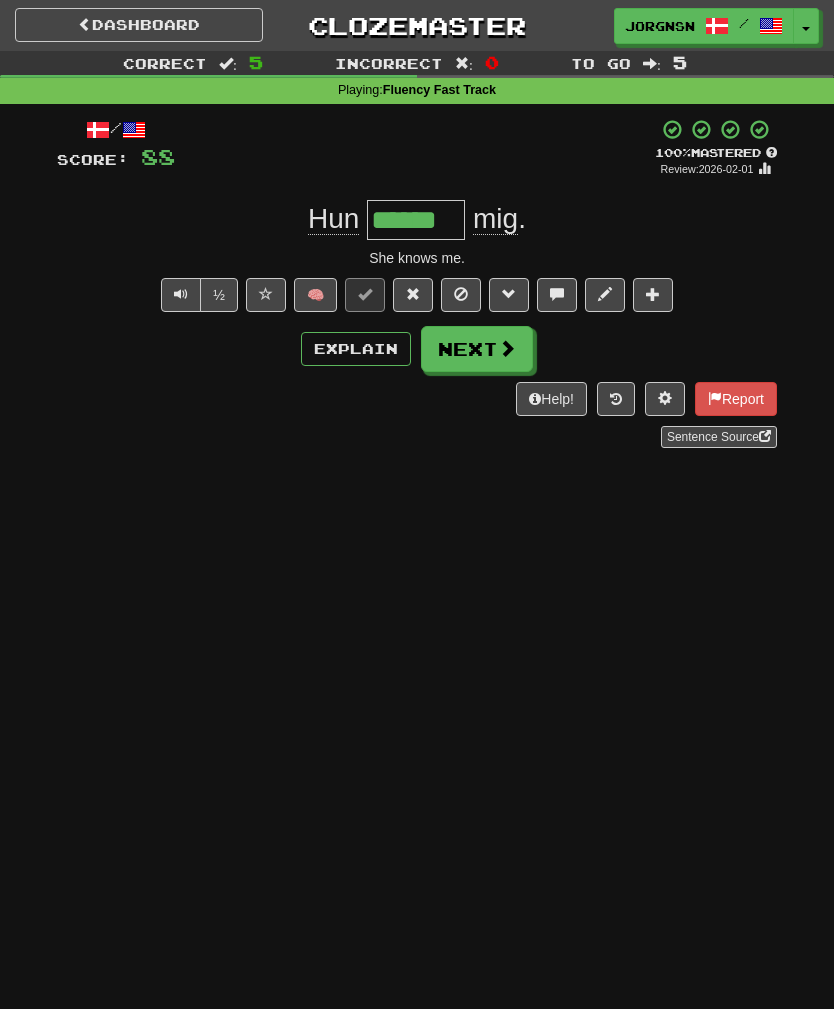 click on "Next" at bounding box center [477, 349] 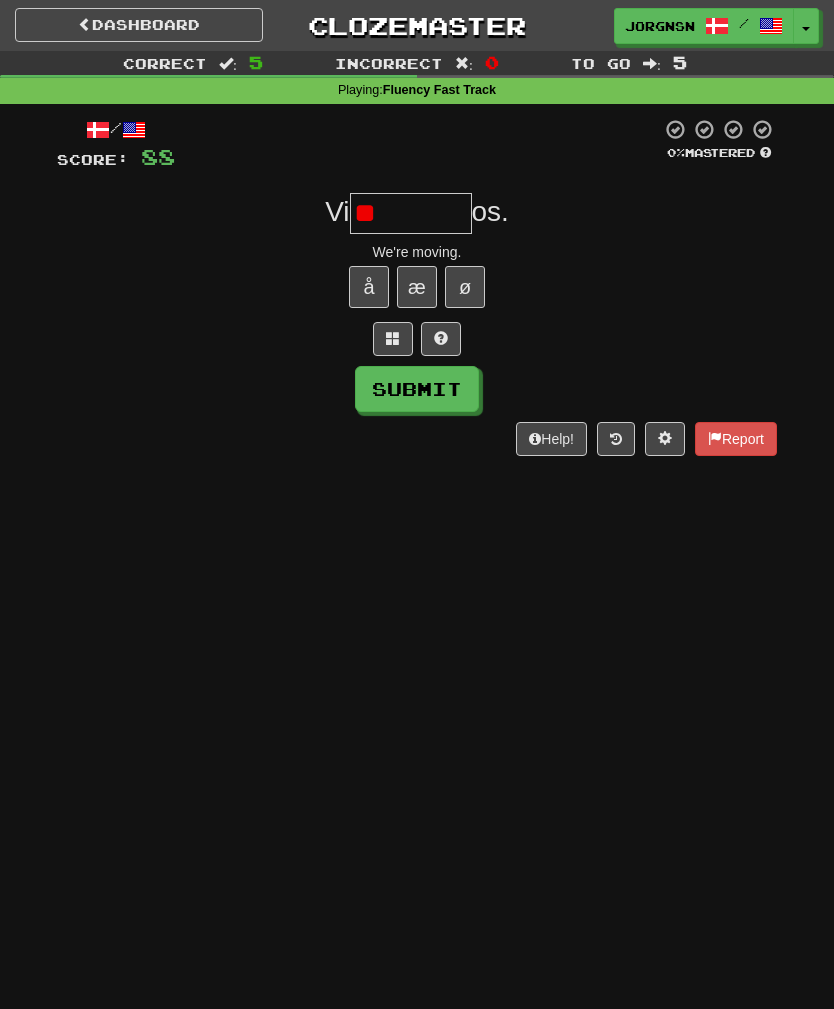 type on "*" 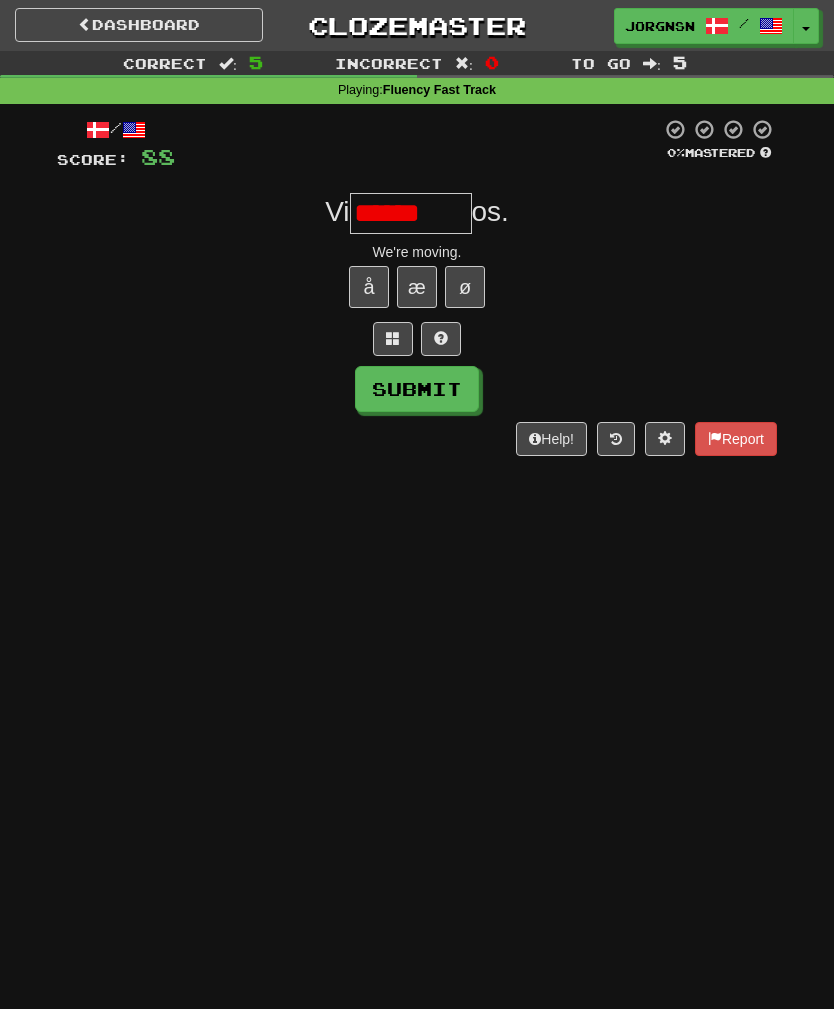 click on "Submit" at bounding box center (417, 389) 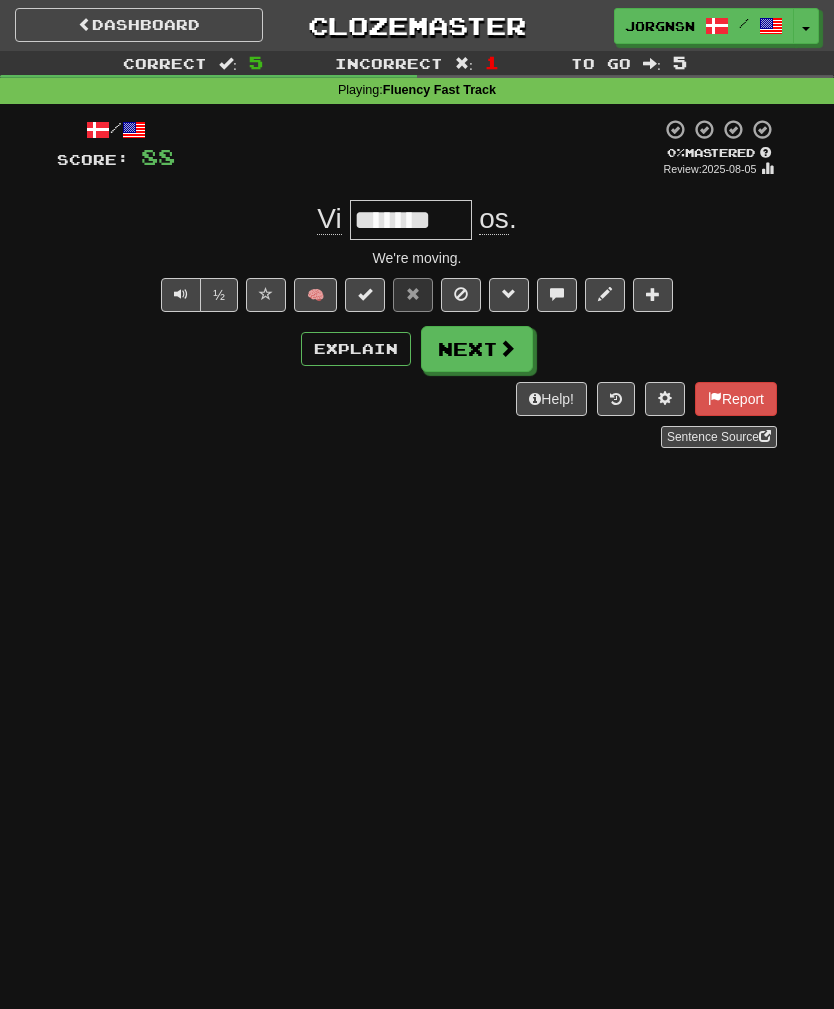 click on "Next" at bounding box center (477, 349) 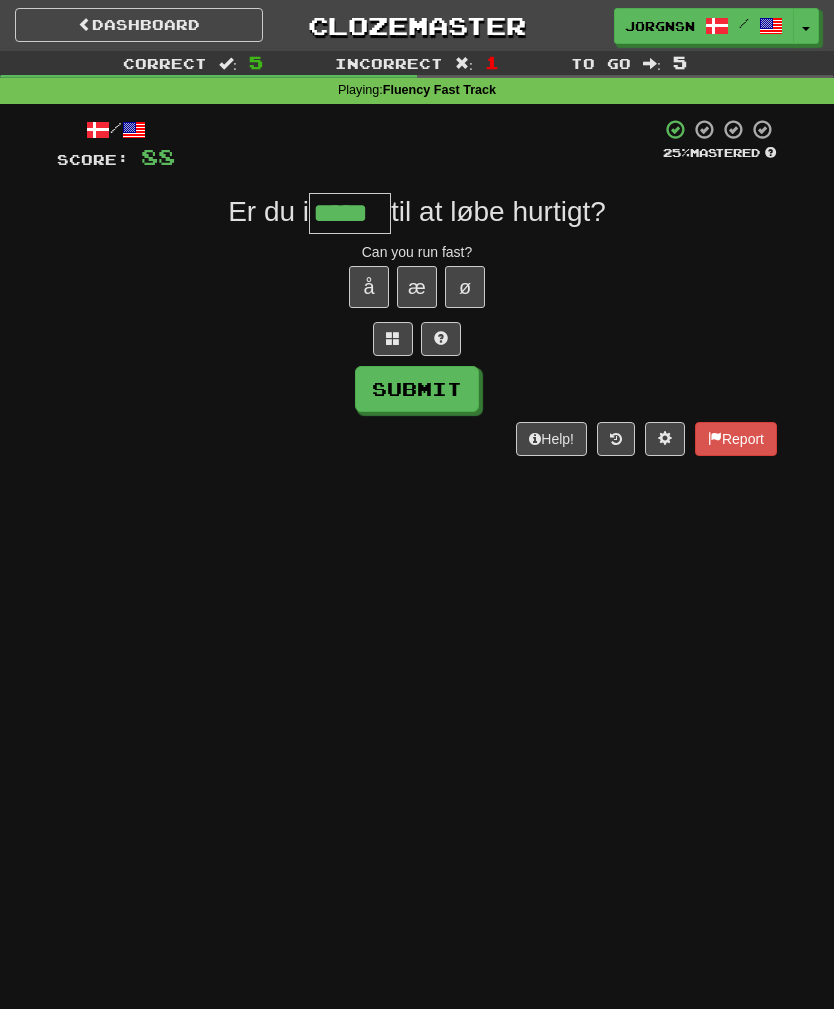 type on "*****" 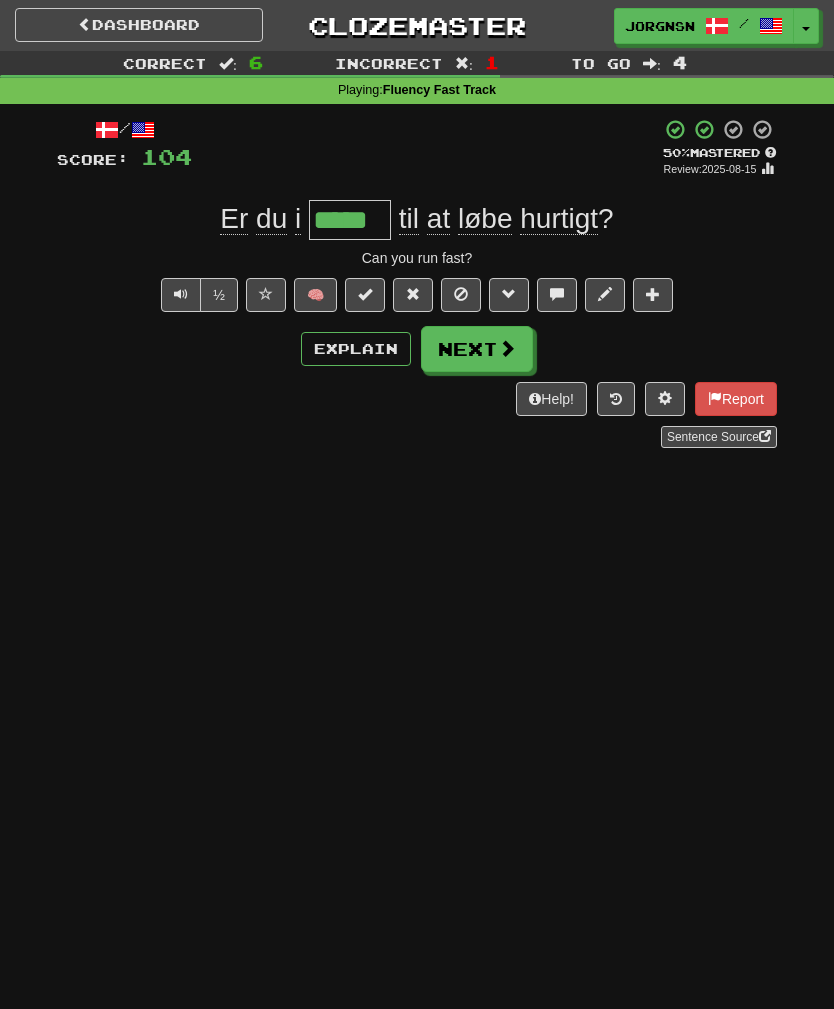 click on "Next" at bounding box center (477, 349) 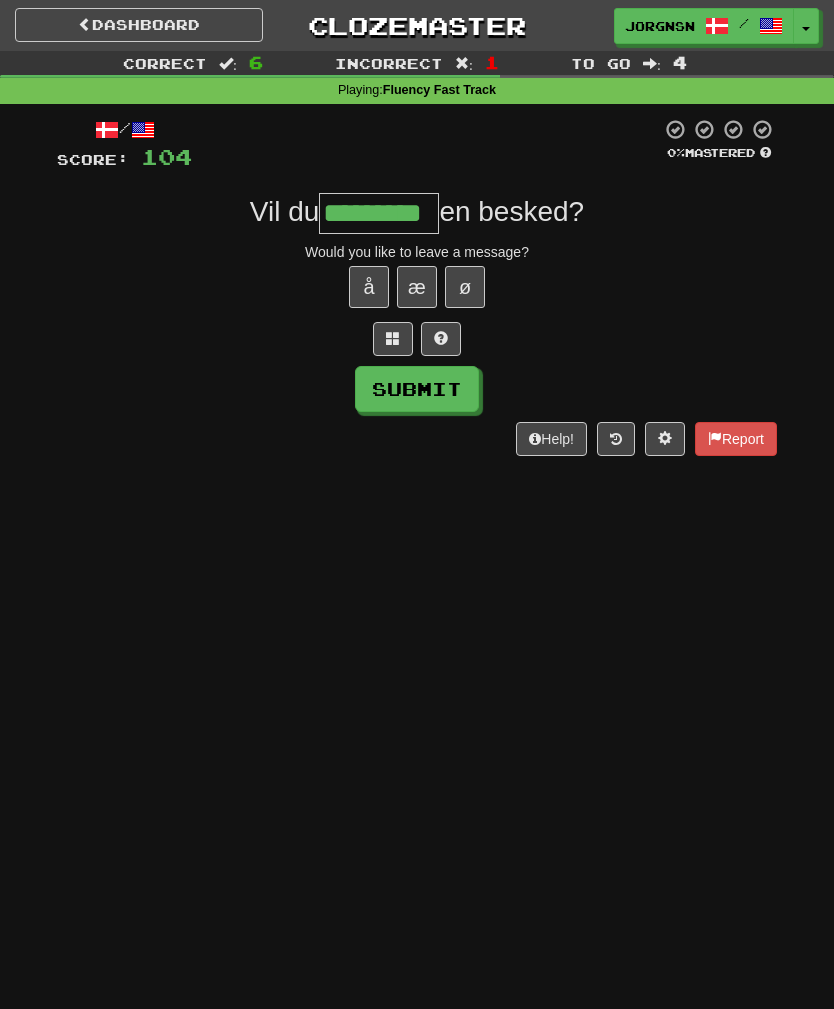 type on "*********" 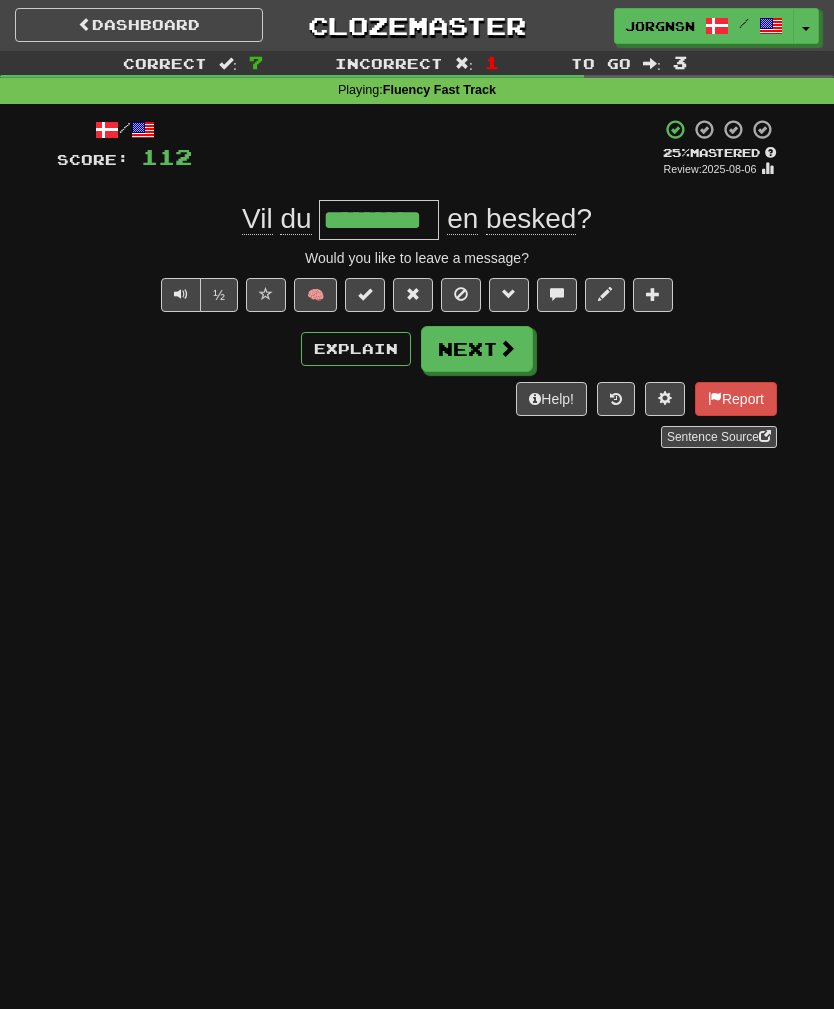 click on "Next" at bounding box center (477, 349) 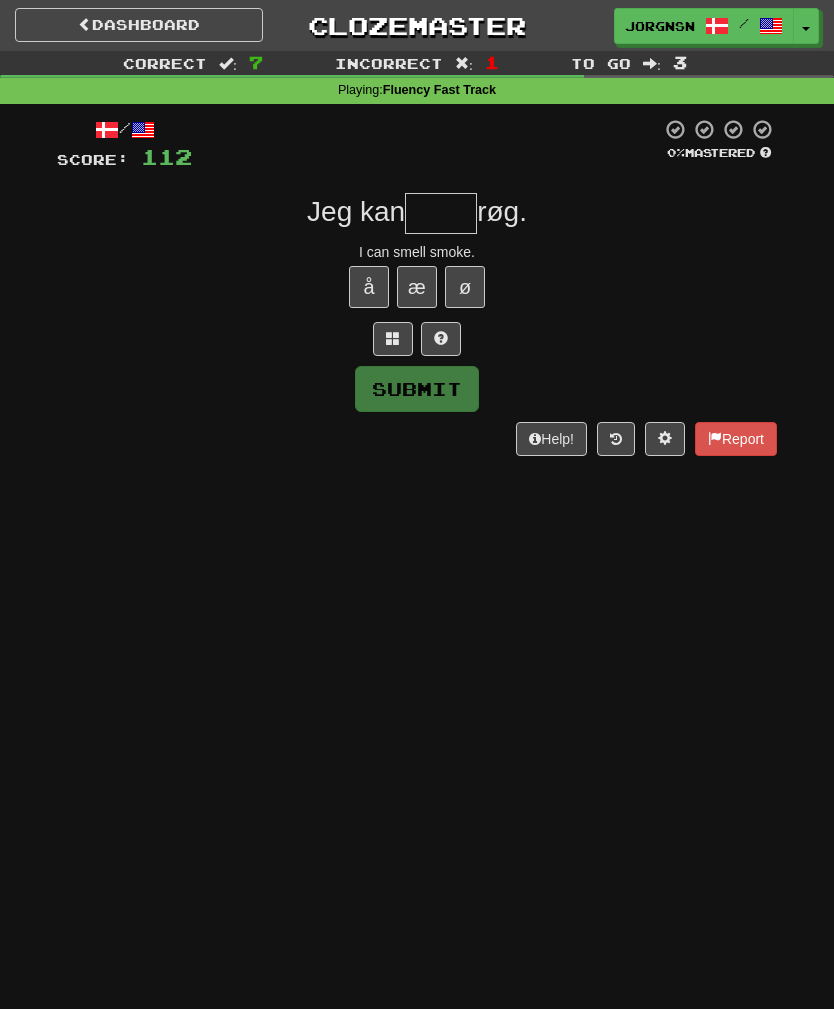 type on "*" 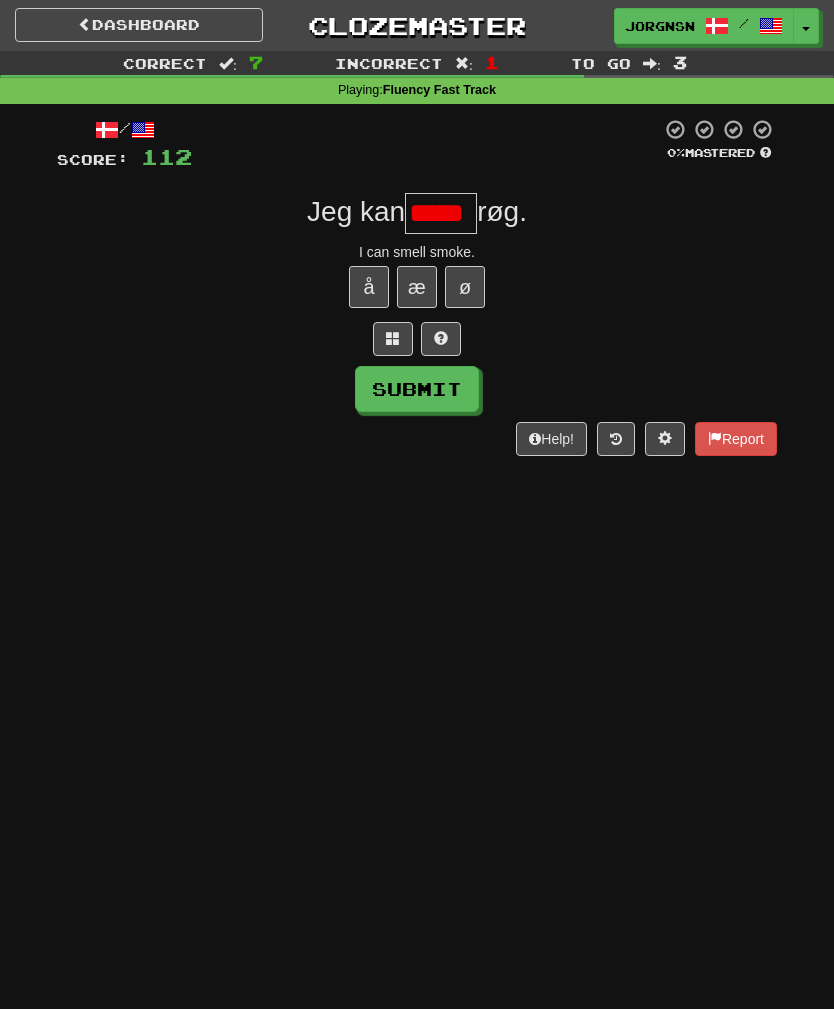 click on "/  Score:   112 0 %  Mastered Jeg kan  *****  røg. I can smell smoke. å æ ø Submit  Help!  Report" at bounding box center [417, 287] 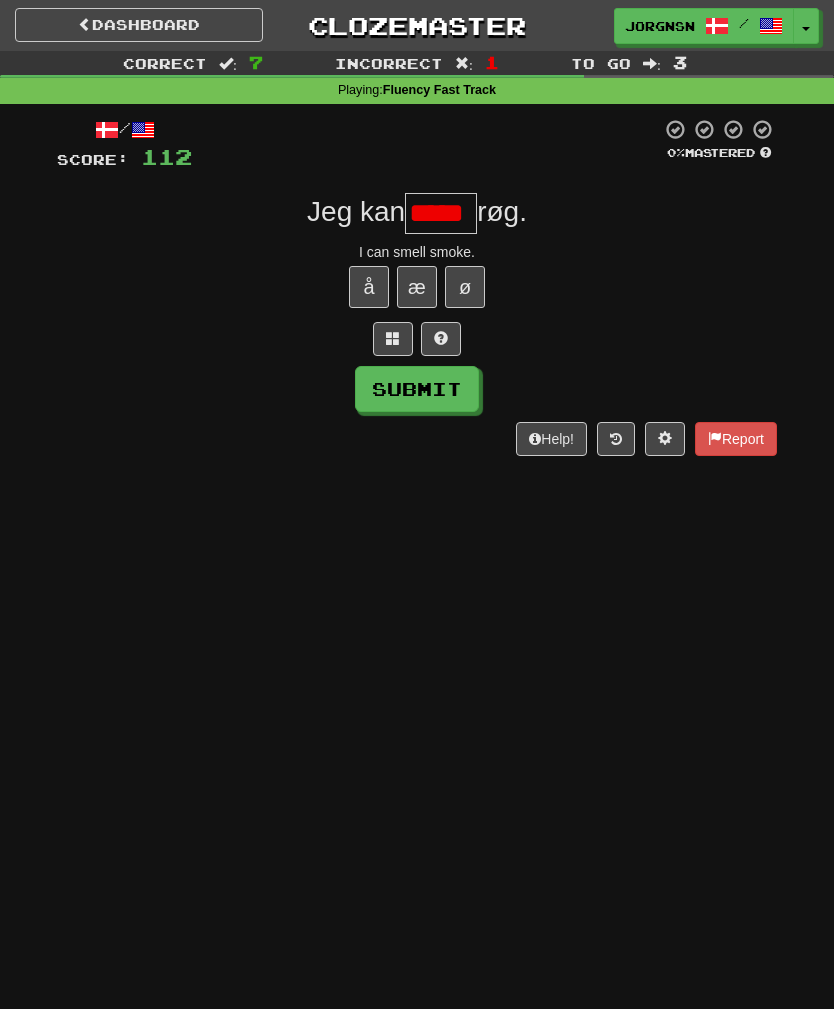 click on "Submit" at bounding box center [417, 389] 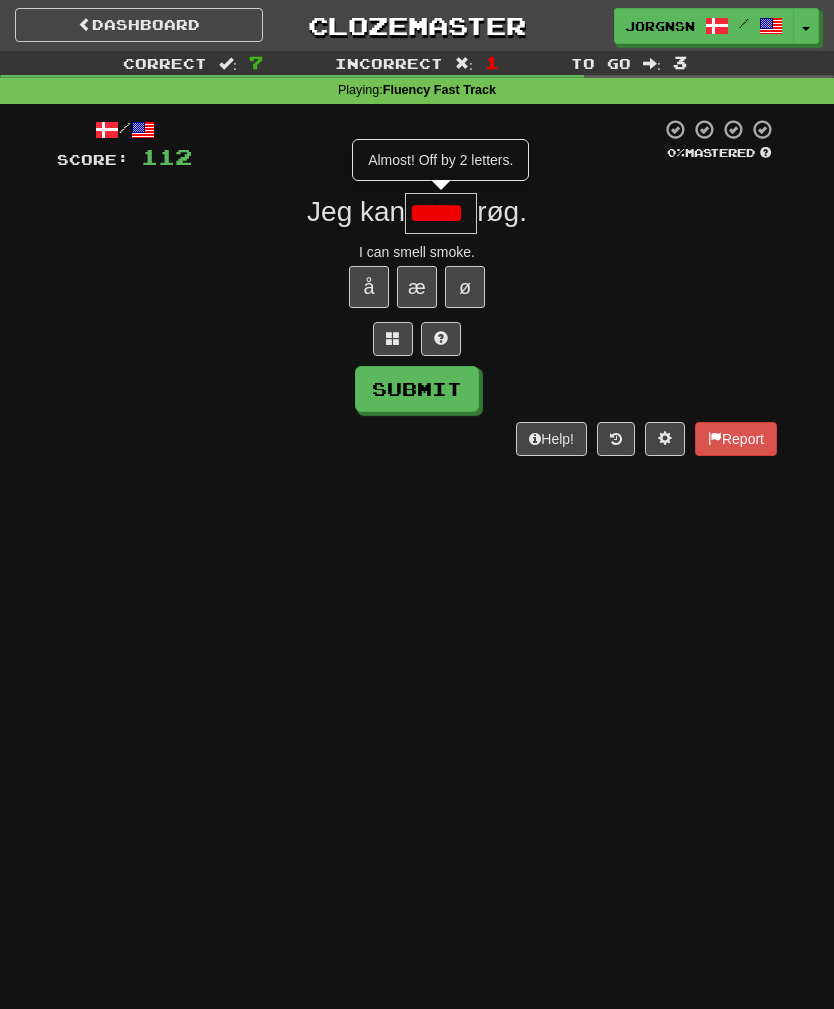 click on "*****" at bounding box center [441, 213] 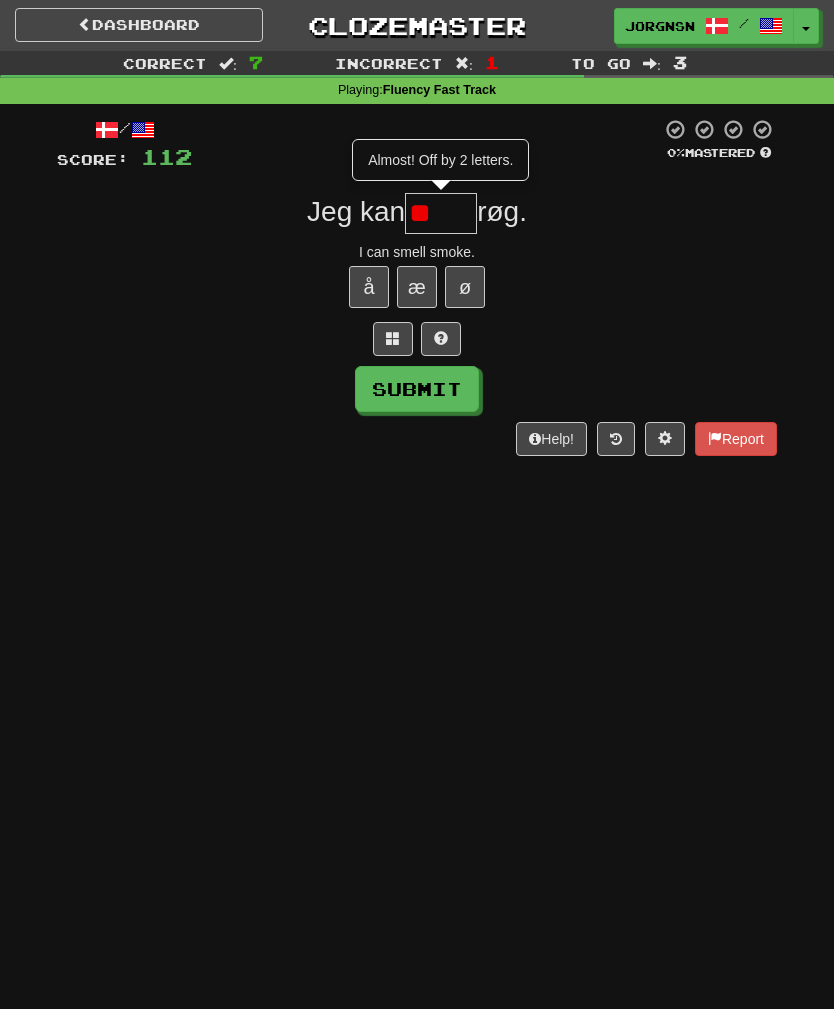 type on "*" 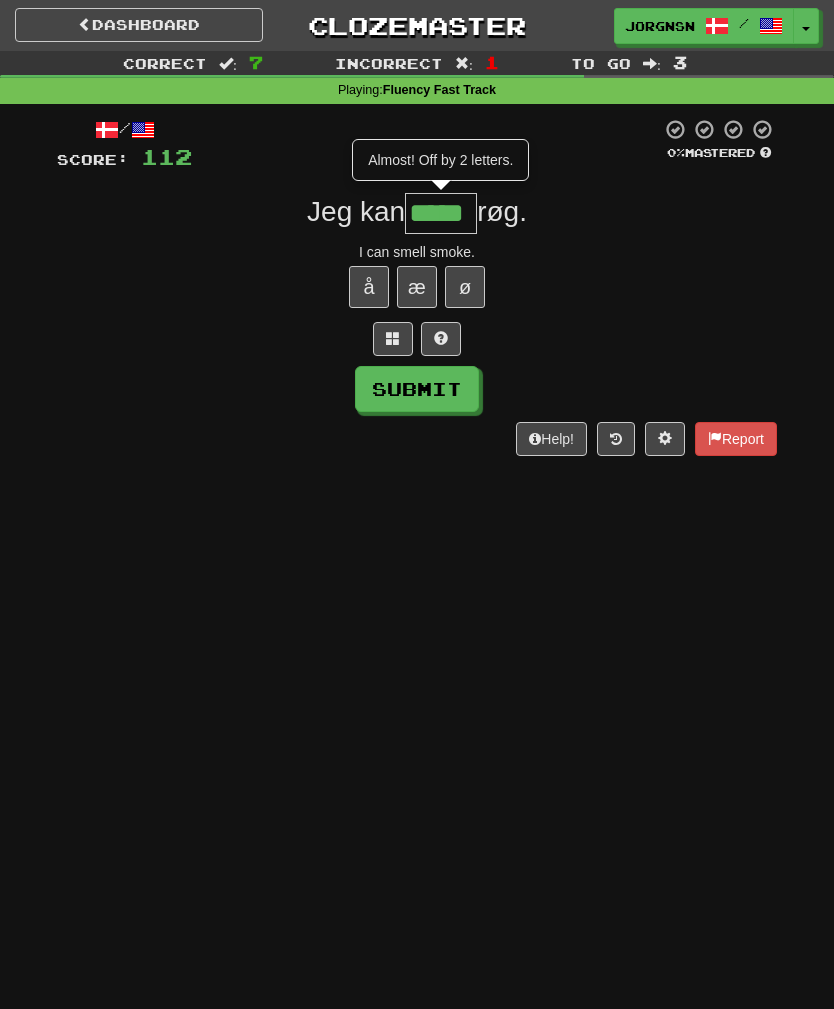 click on "/  Score:   112 0 %  Mastered Jeg kan  ***** Almost! Off by 2 letters.  røg. I can smell smoke. å æ ø Submit  Help!  Report" at bounding box center [417, 287] 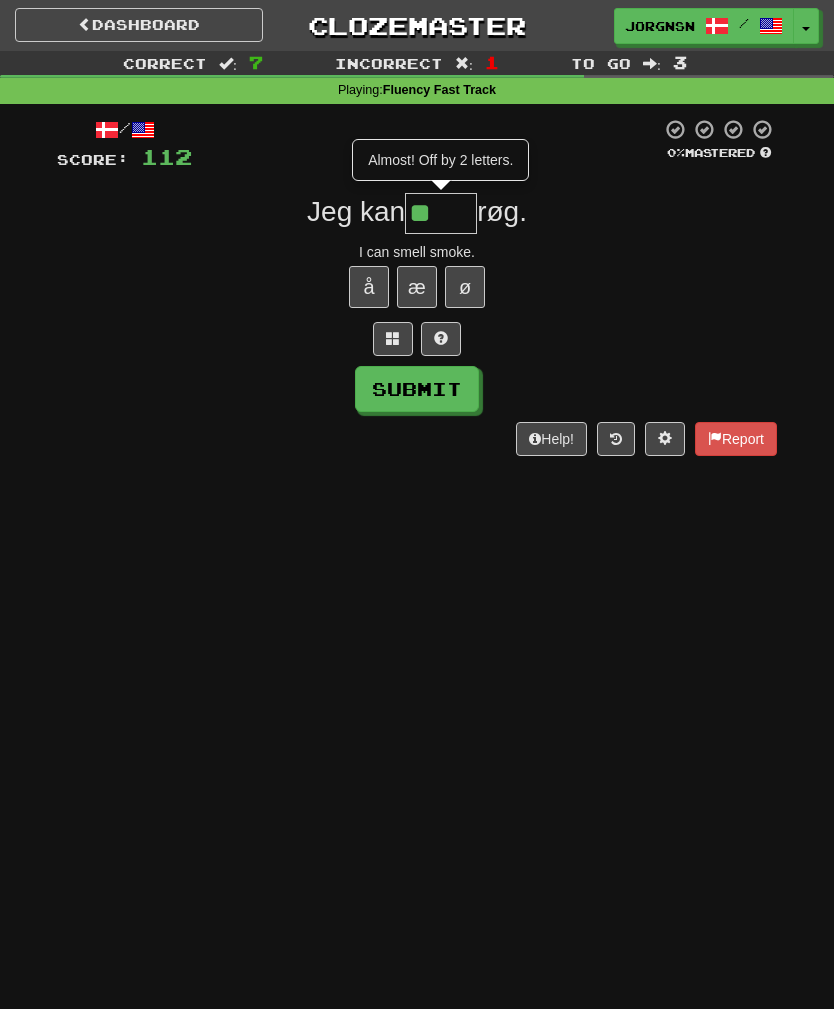 type on "*" 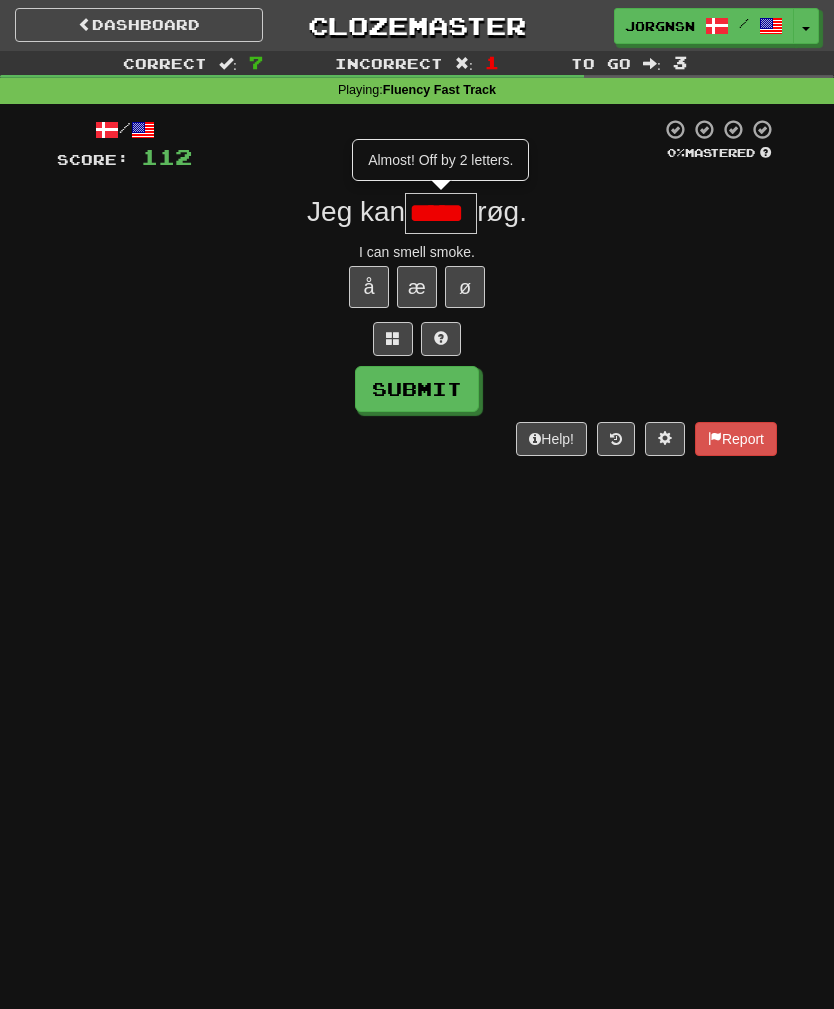 type on "*****" 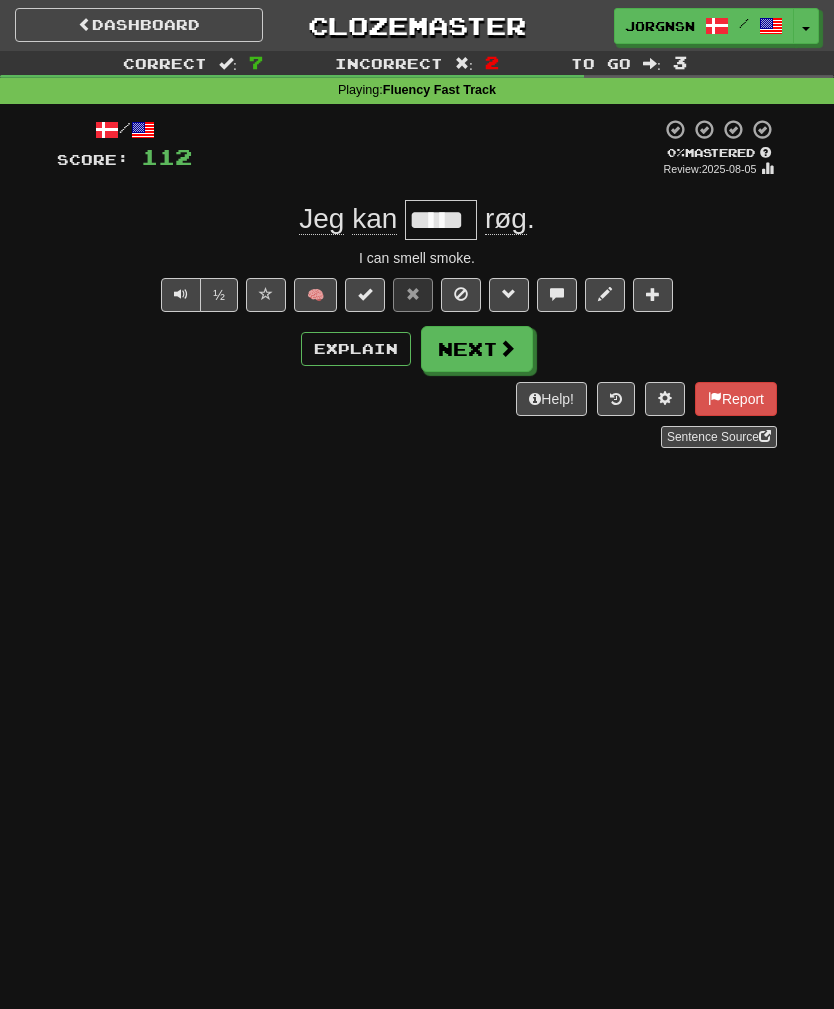 click on "Next" at bounding box center [477, 349] 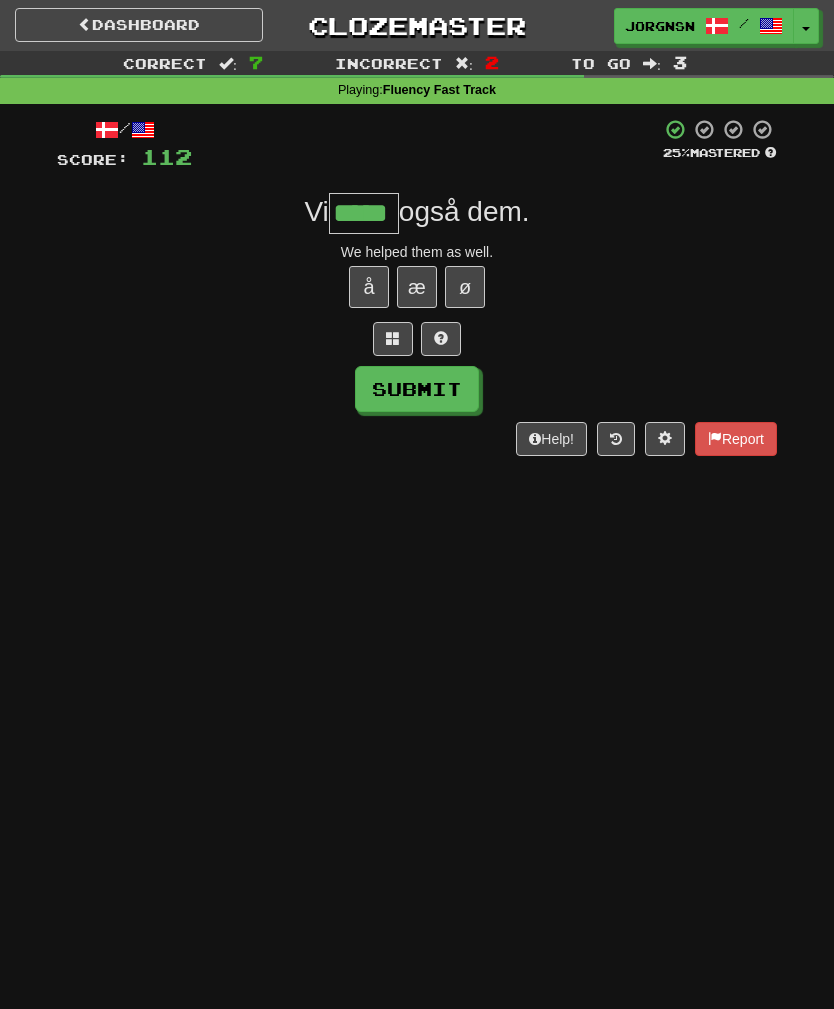 type on "*****" 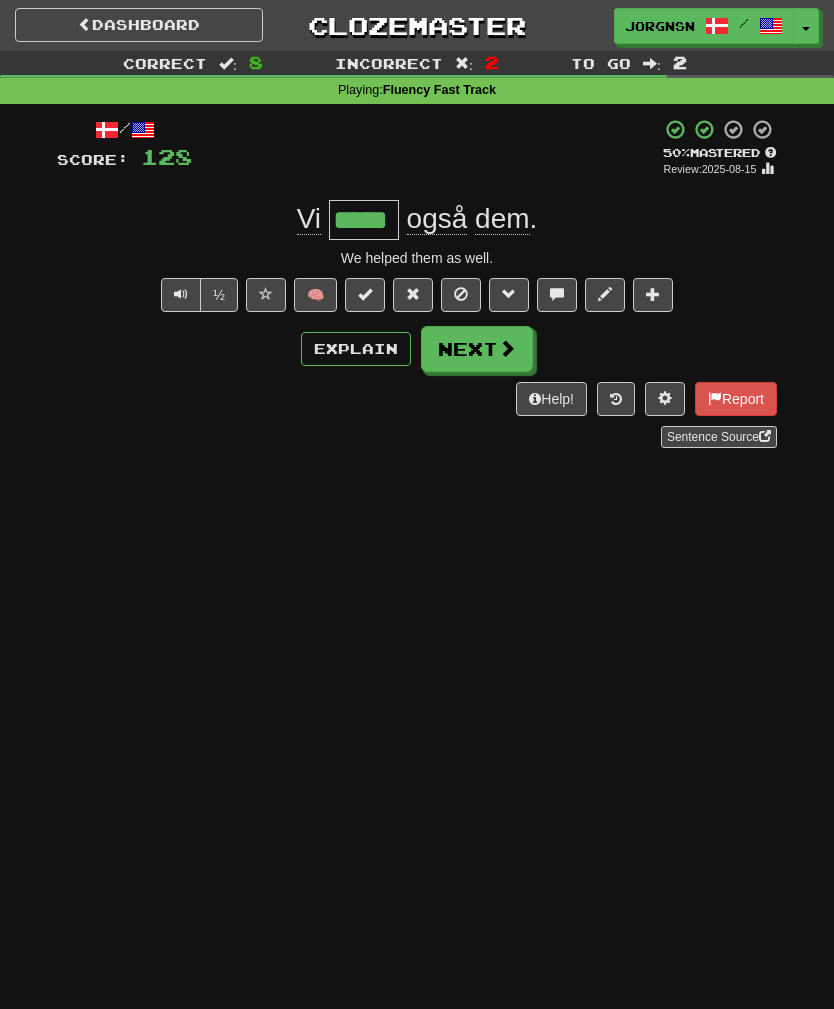 click on "Next" at bounding box center (477, 349) 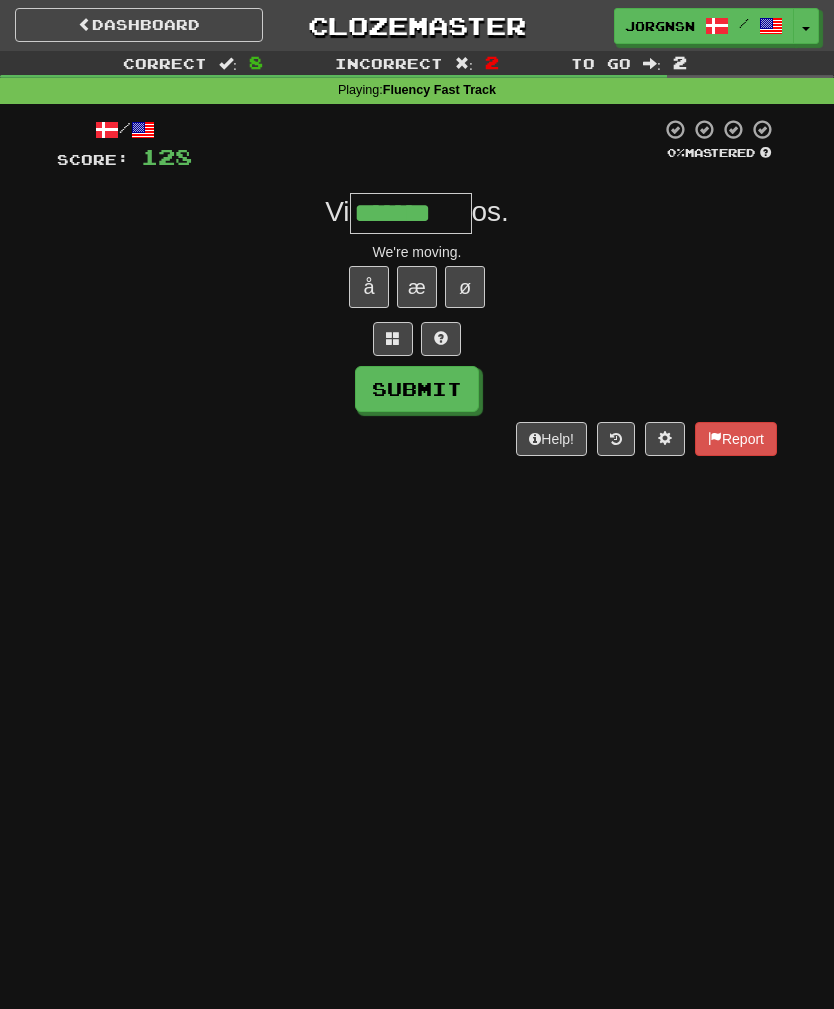 type on "*******" 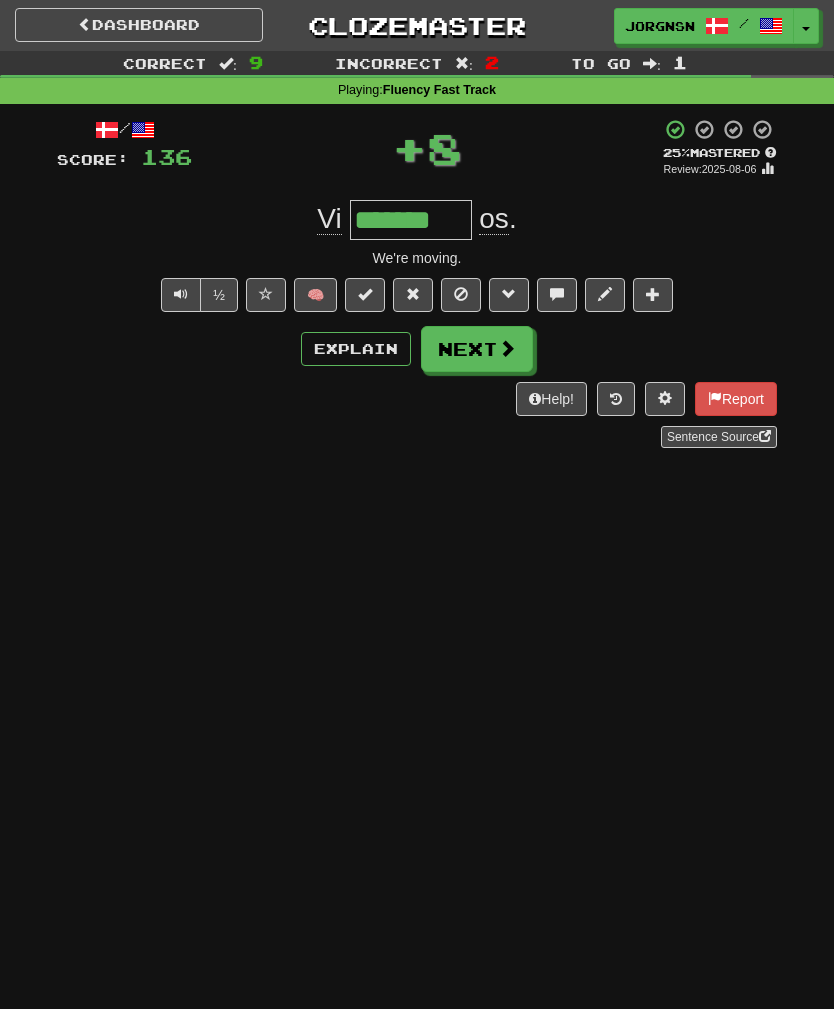 click on "Next" at bounding box center (477, 349) 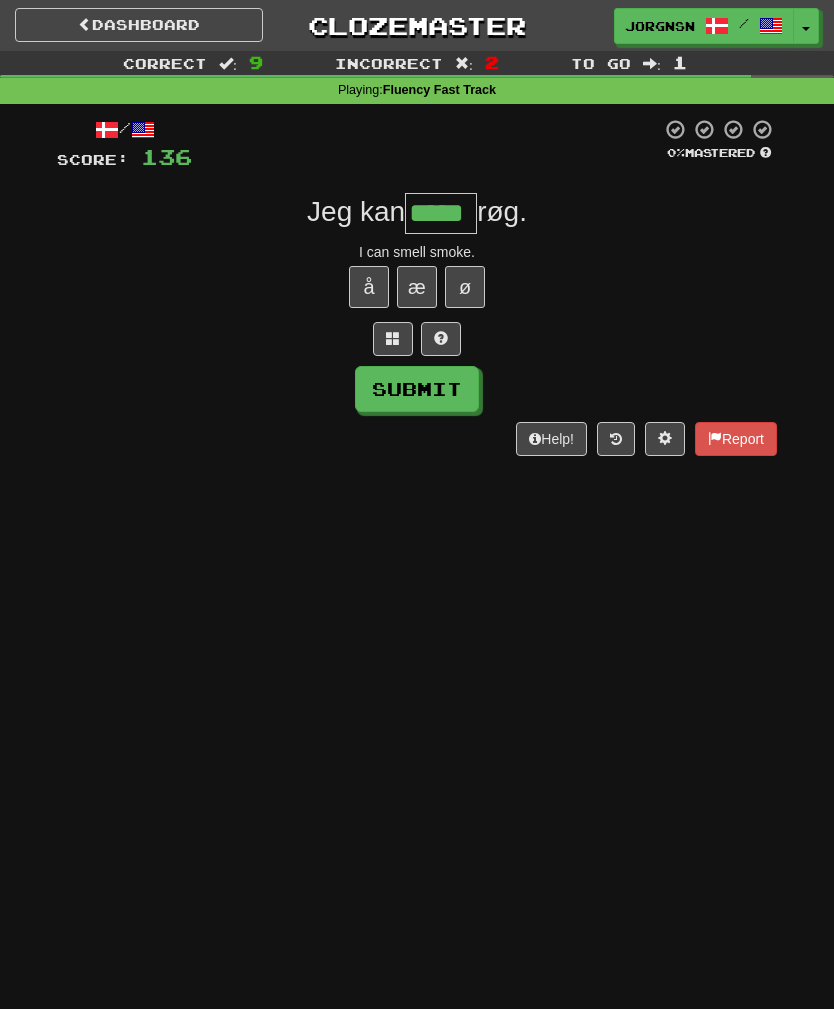type on "*****" 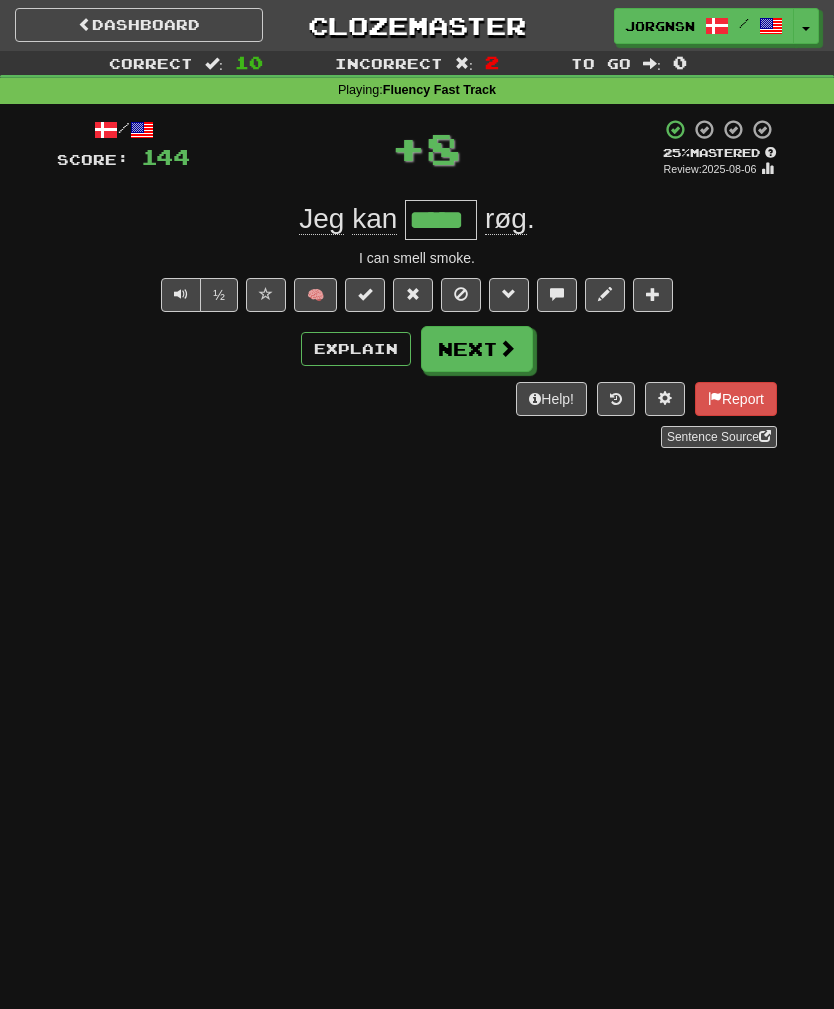 click on "Next" at bounding box center (477, 349) 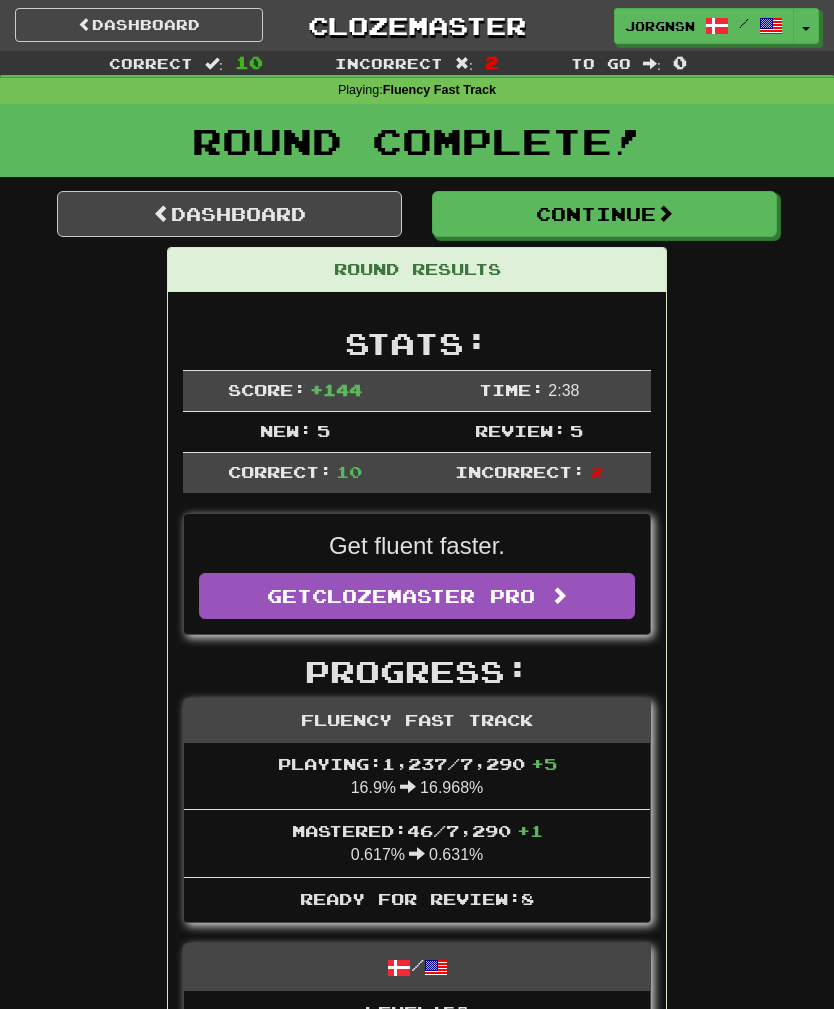 click on "Continue" at bounding box center [604, 214] 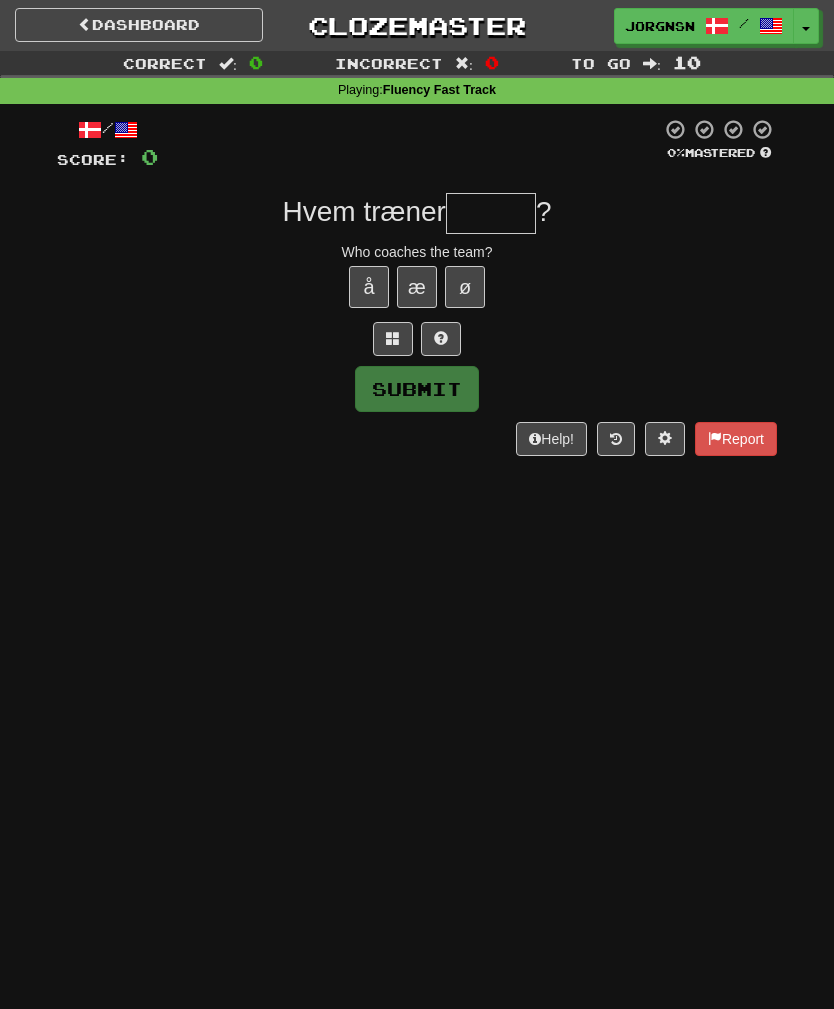 click at bounding box center [491, 213] 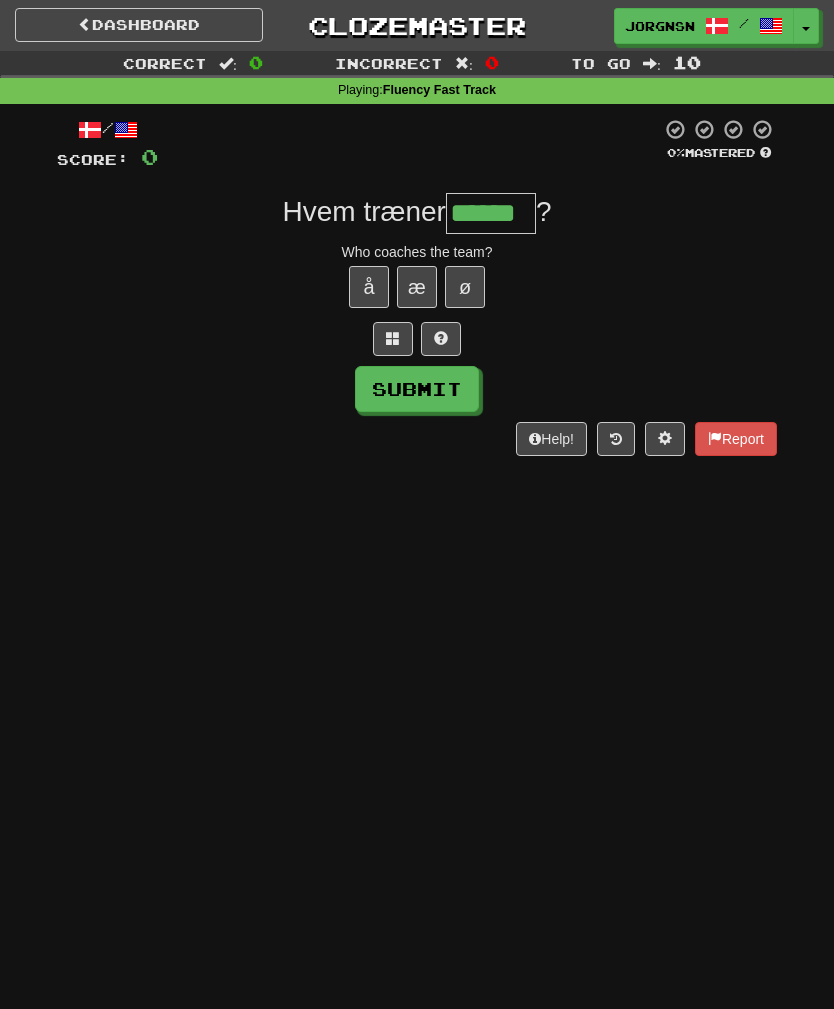 type on "******" 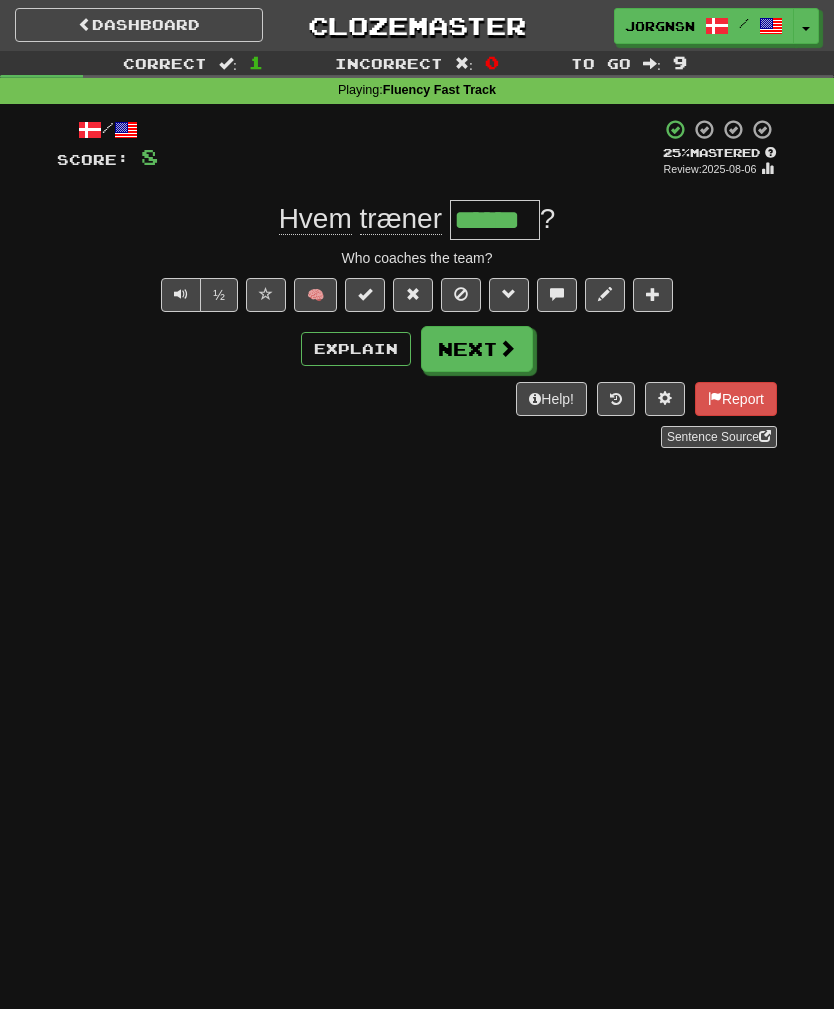 click on "Next" at bounding box center (477, 349) 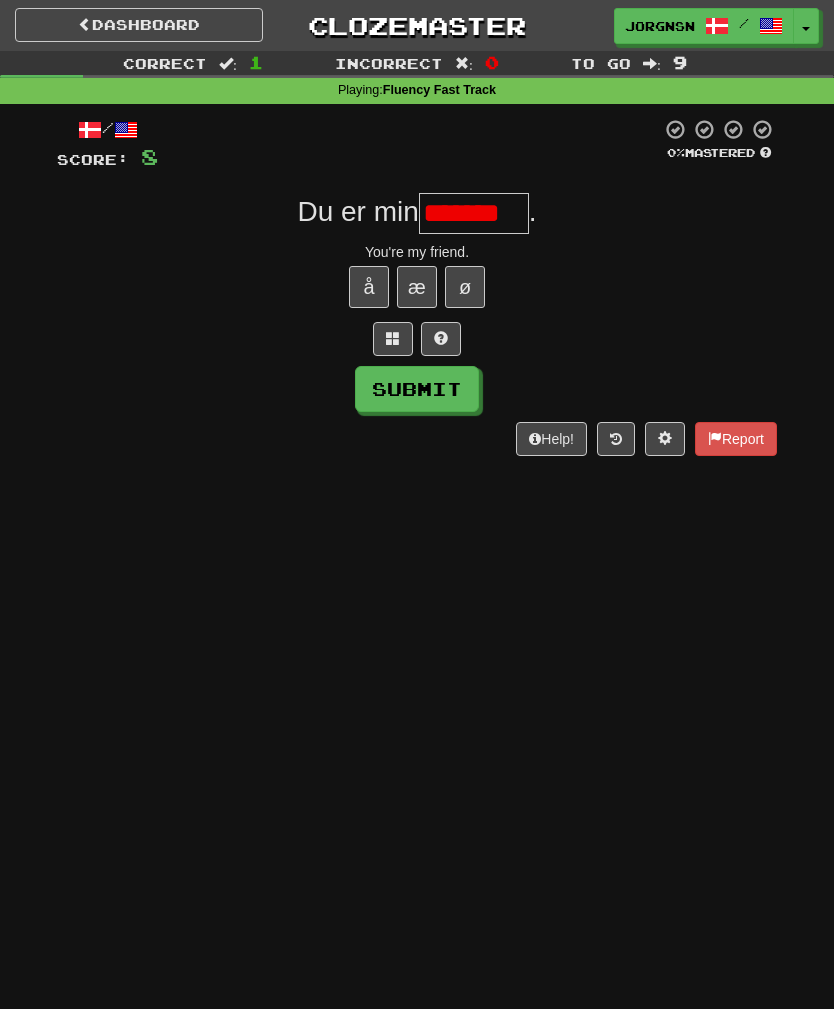 click on "Submit" at bounding box center (417, 389) 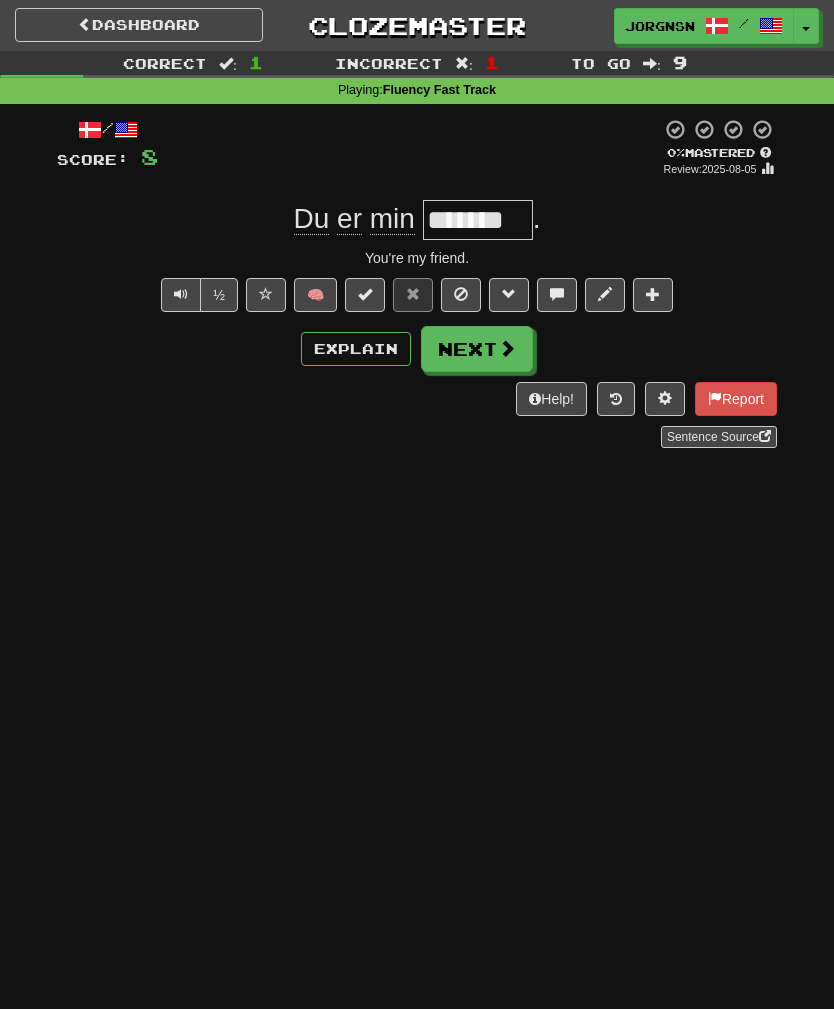 click on "Next" at bounding box center (477, 349) 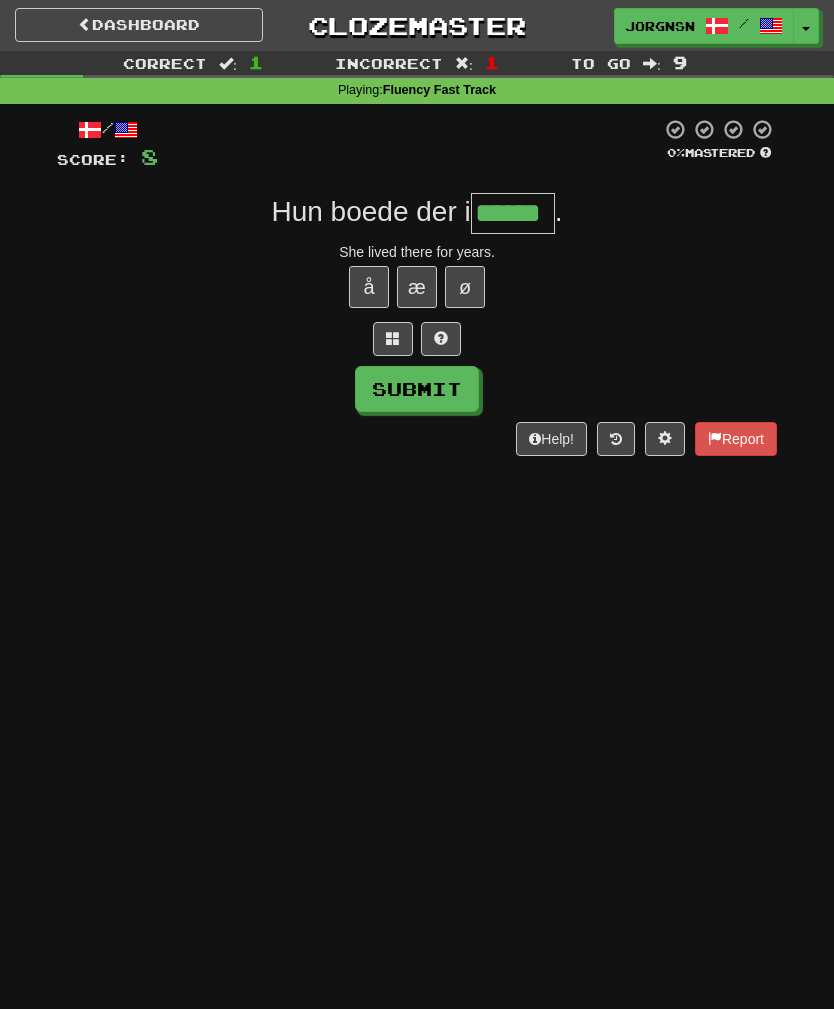 type on "******" 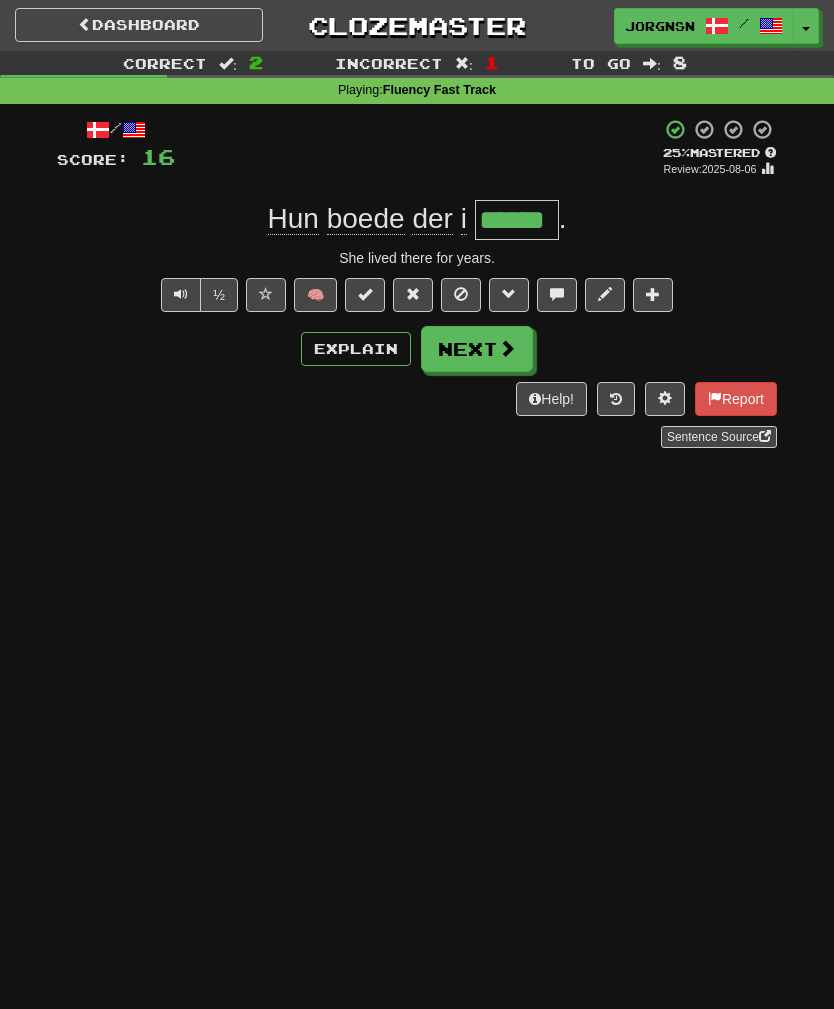 click on "Next" at bounding box center (477, 349) 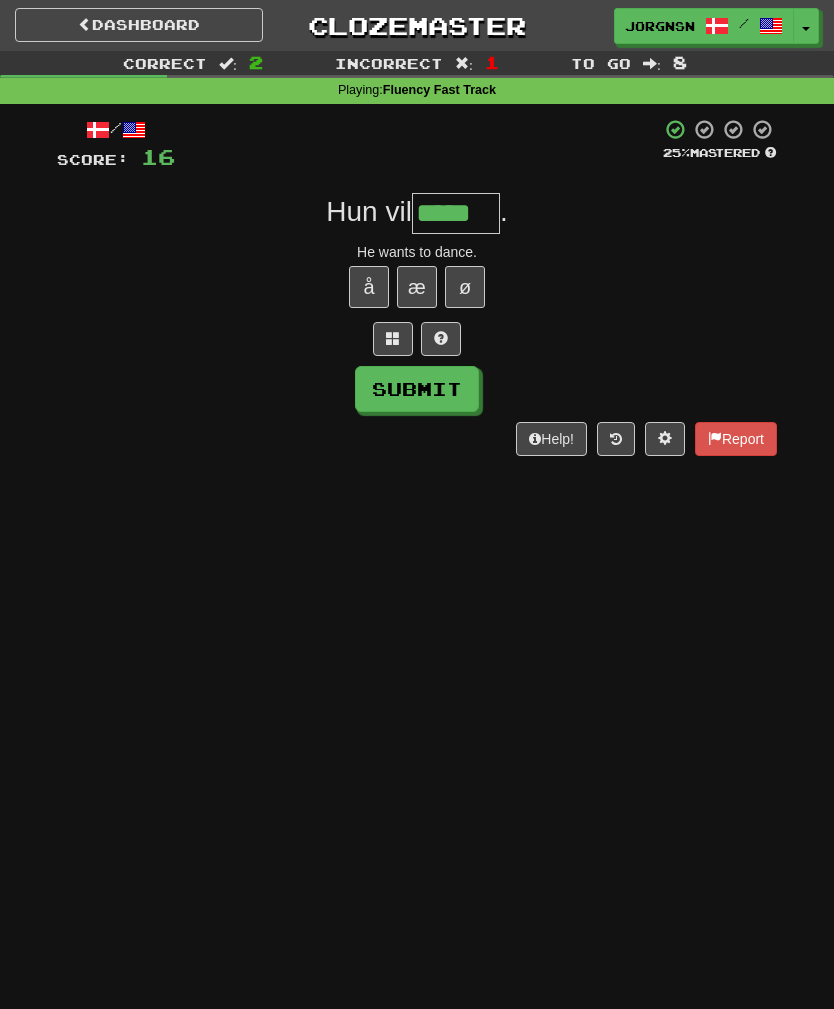type on "*****" 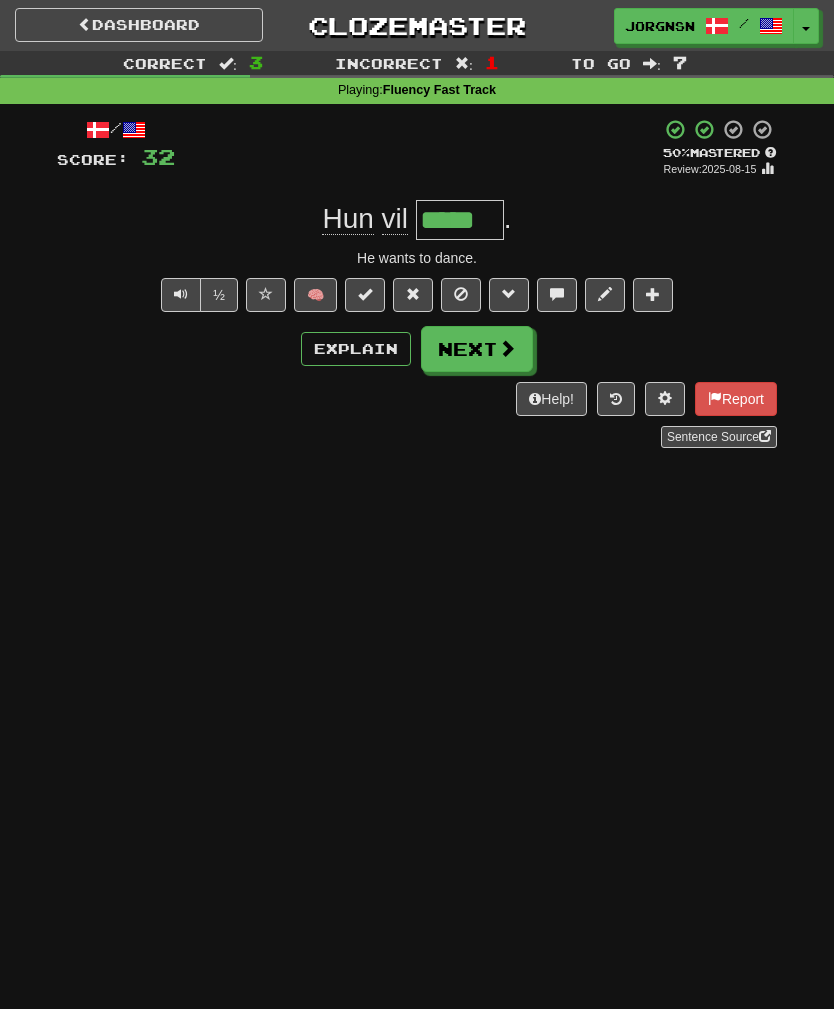 click on "Next" at bounding box center [477, 349] 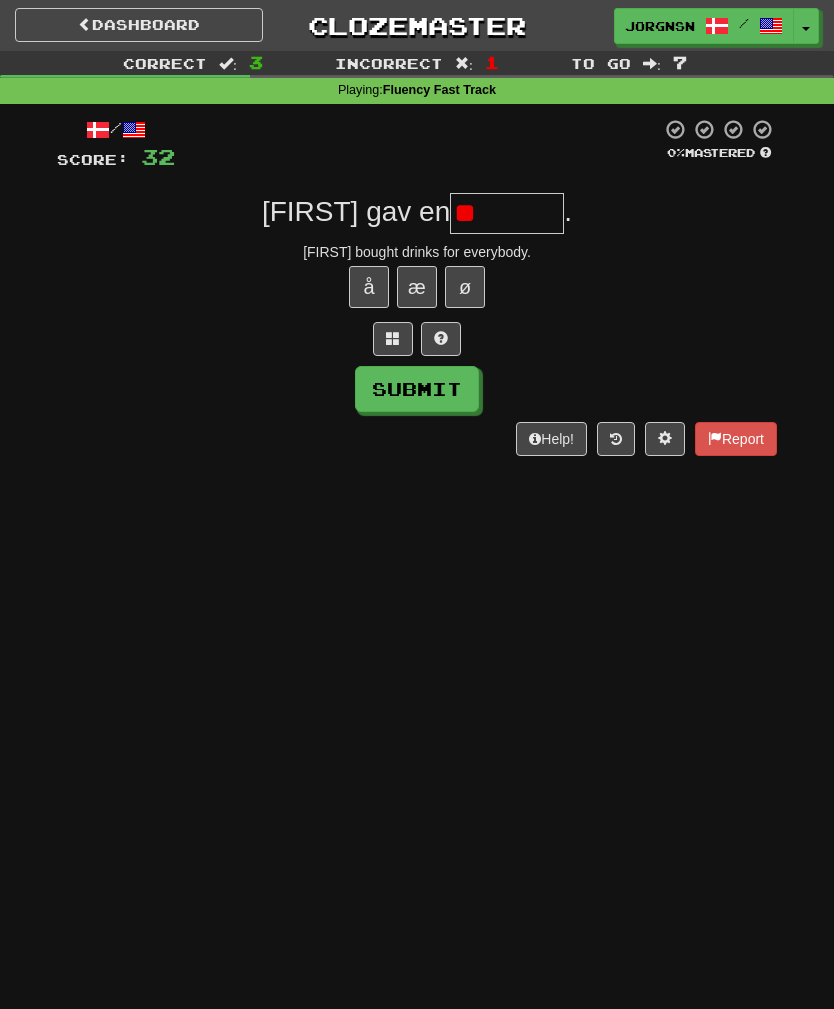 type on "*" 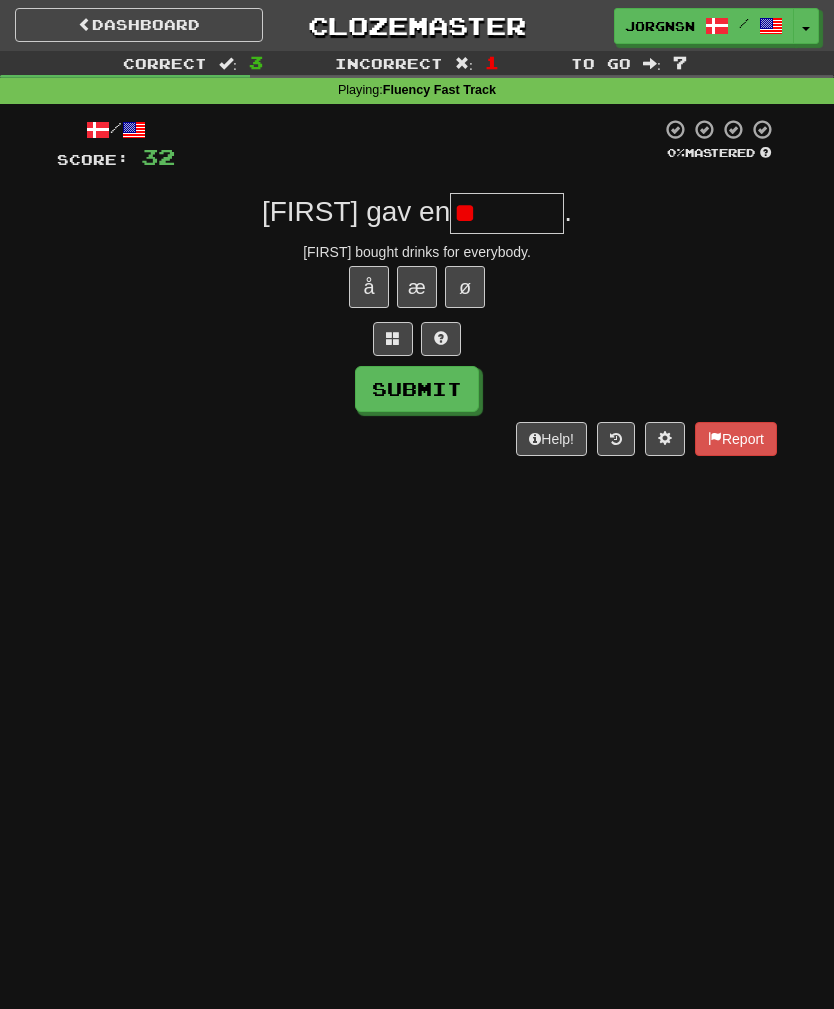 type on "*" 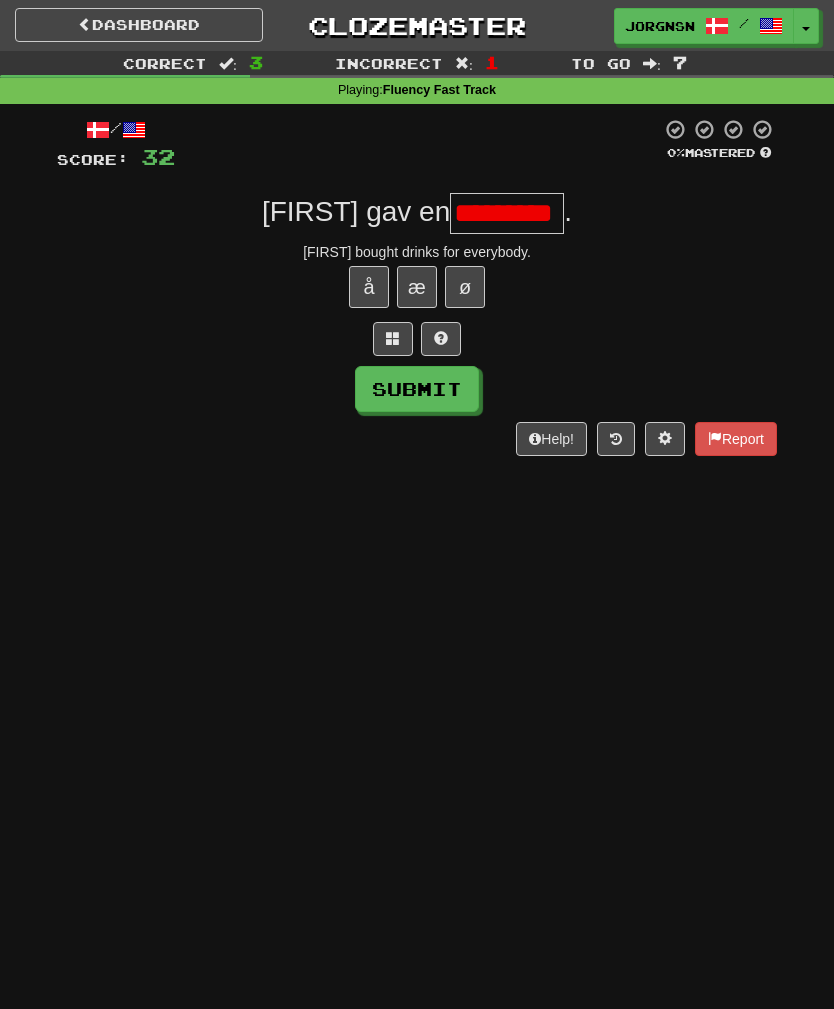 click on "Submit" at bounding box center (417, 389) 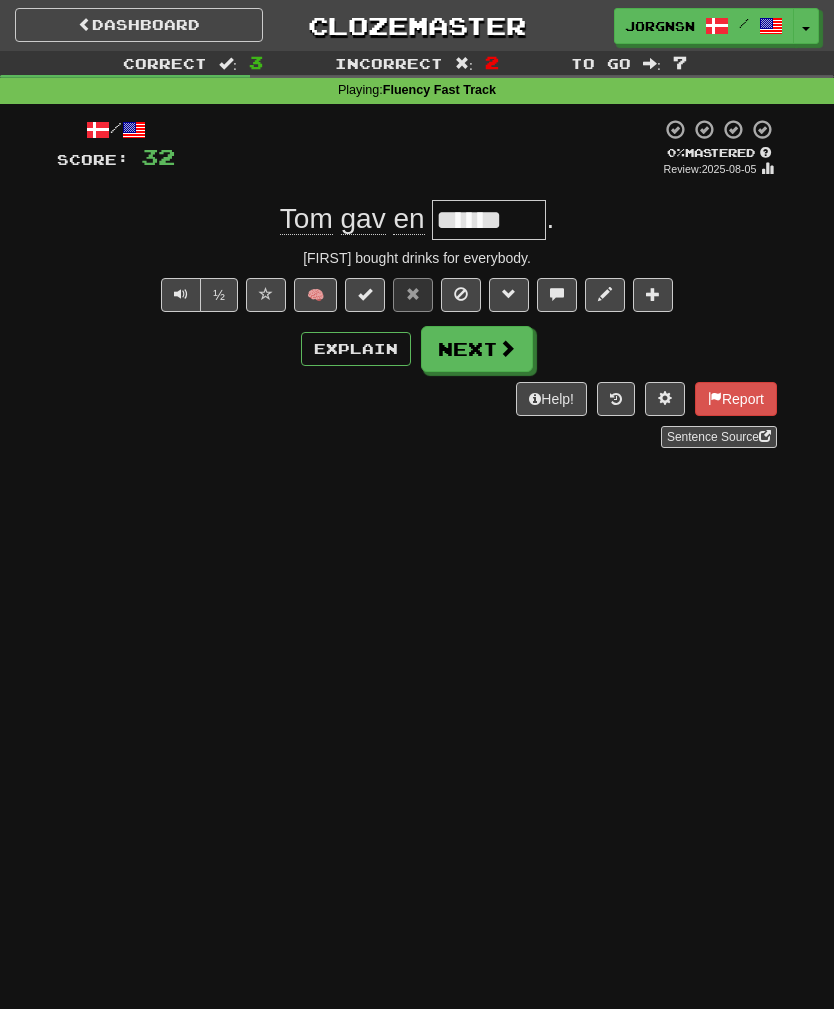 click on "Next" at bounding box center [477, 349] 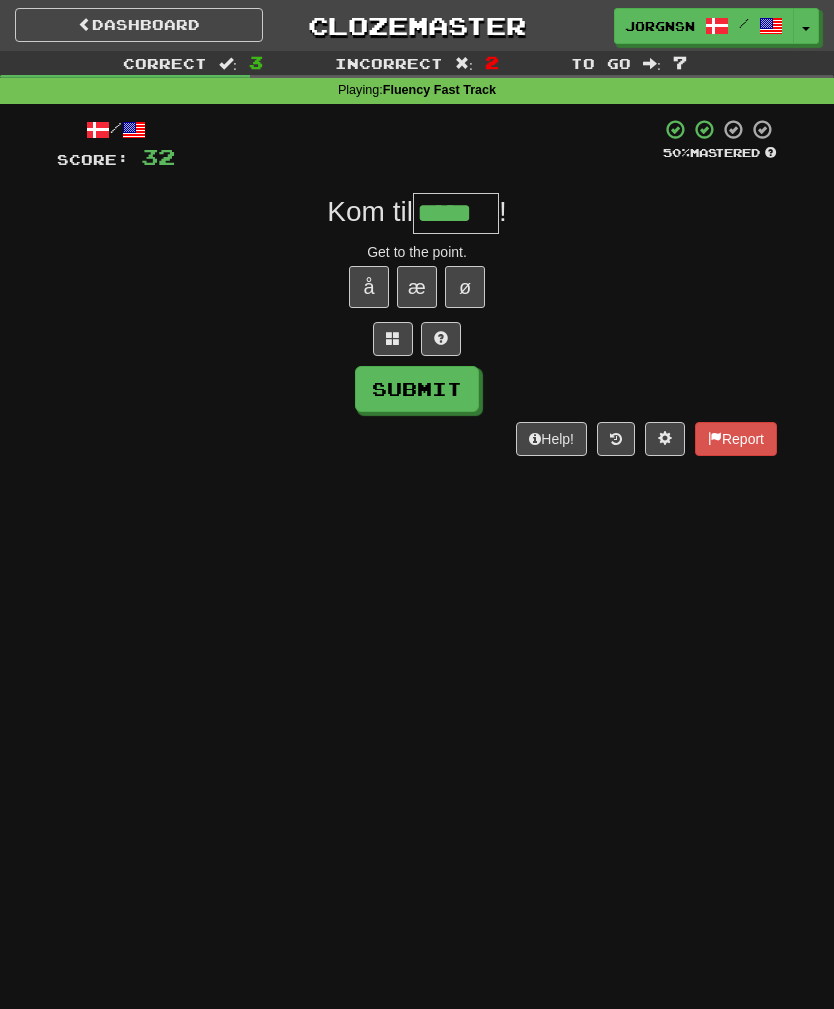 type on "*****" 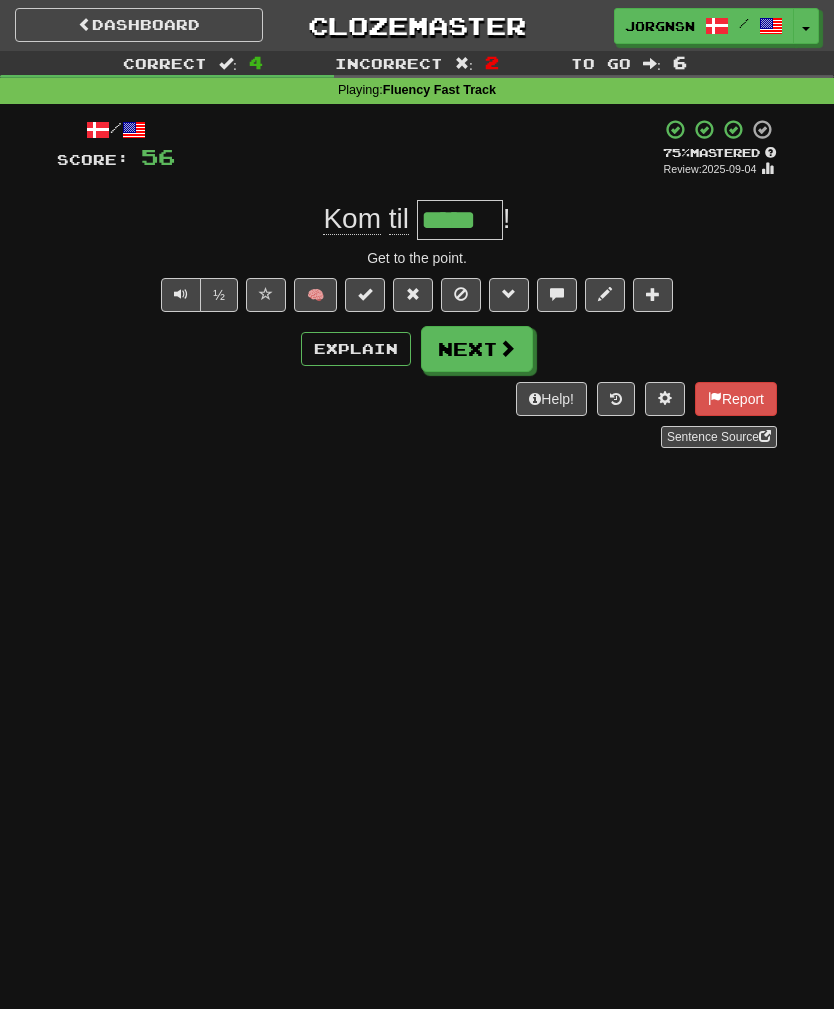 click on "Next" at bounding box center (477, 349) 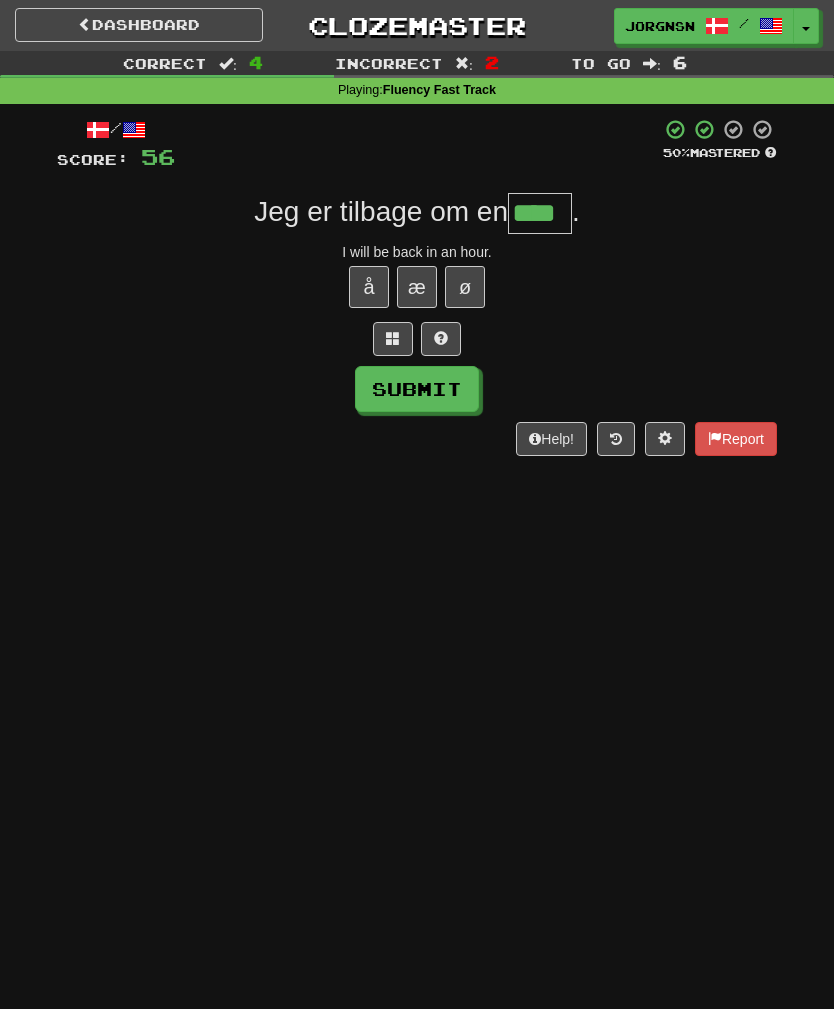 type on "****" 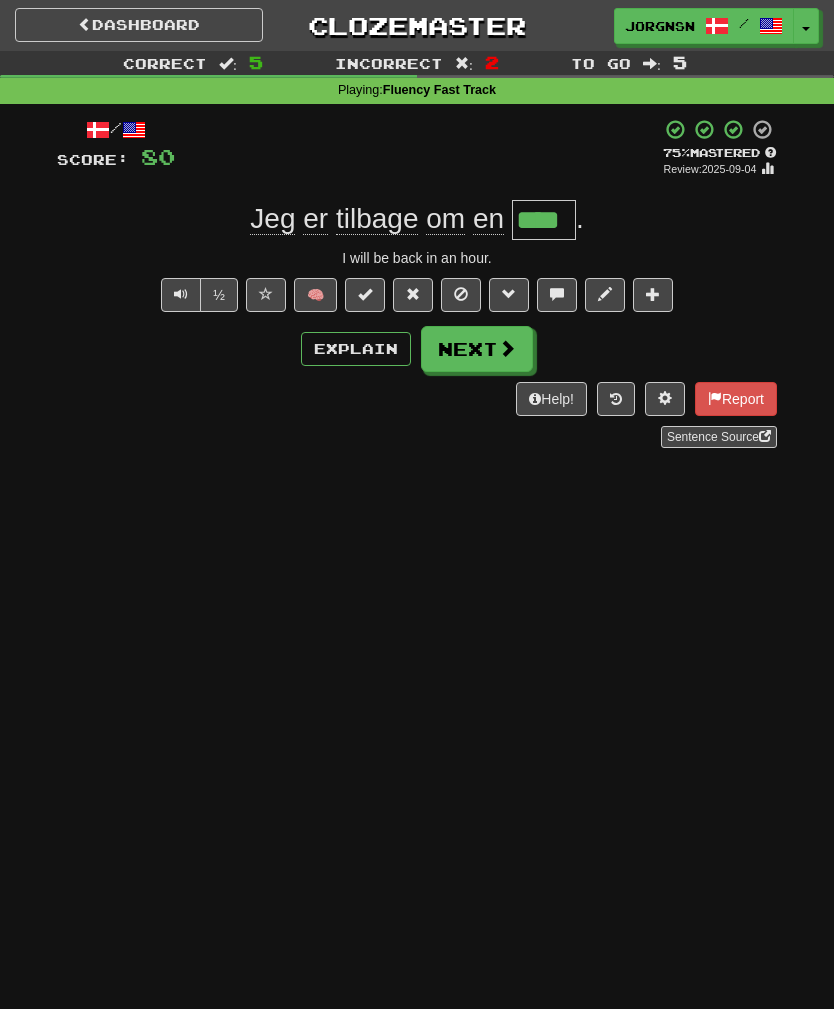 click on "Next" at bounding box center [477, 349] 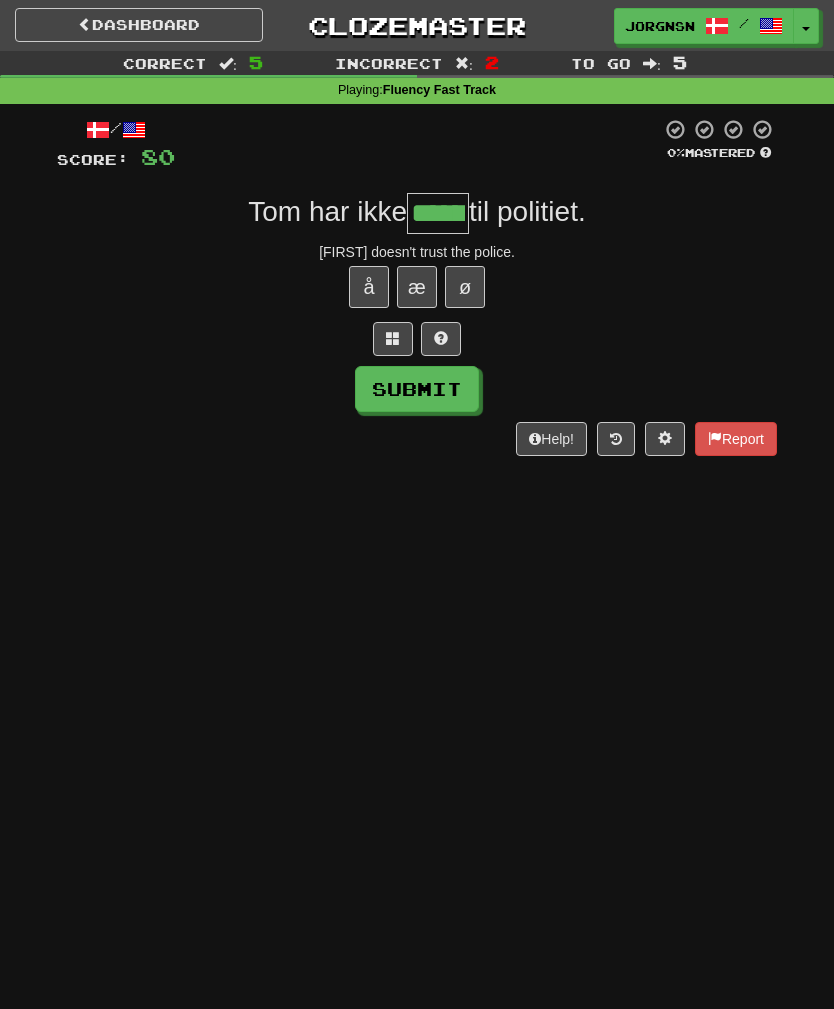 type on "******" 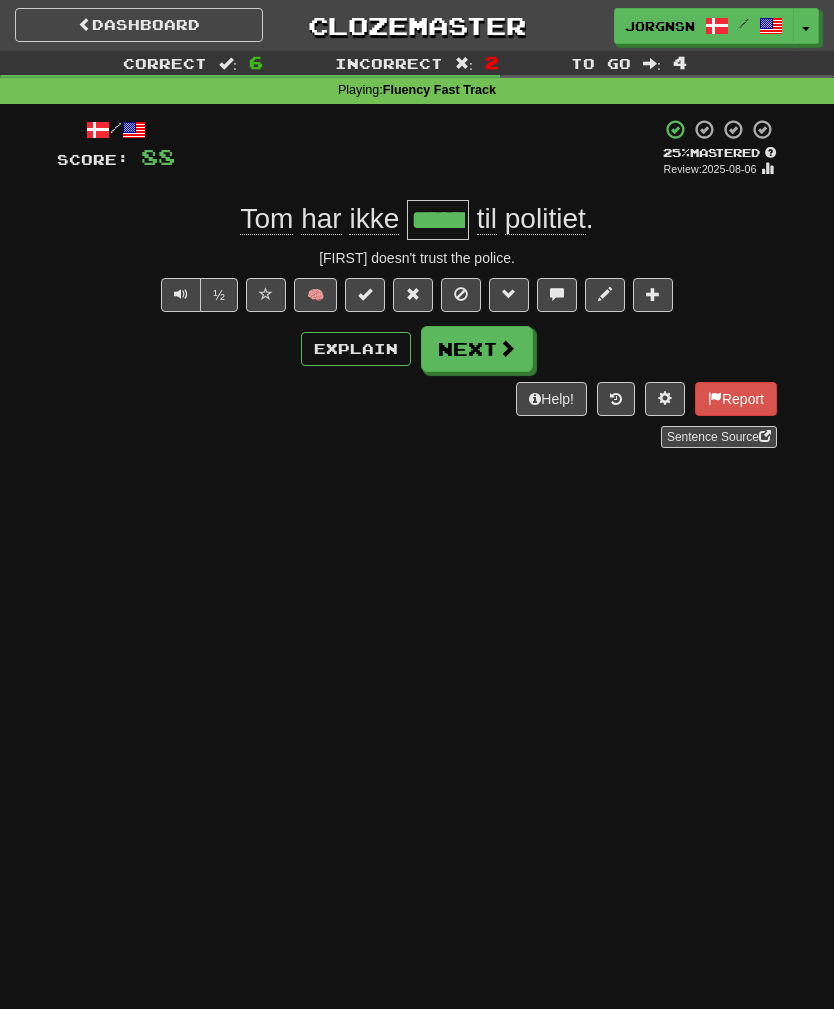 click on "Next" at bounding box center [477, 349] 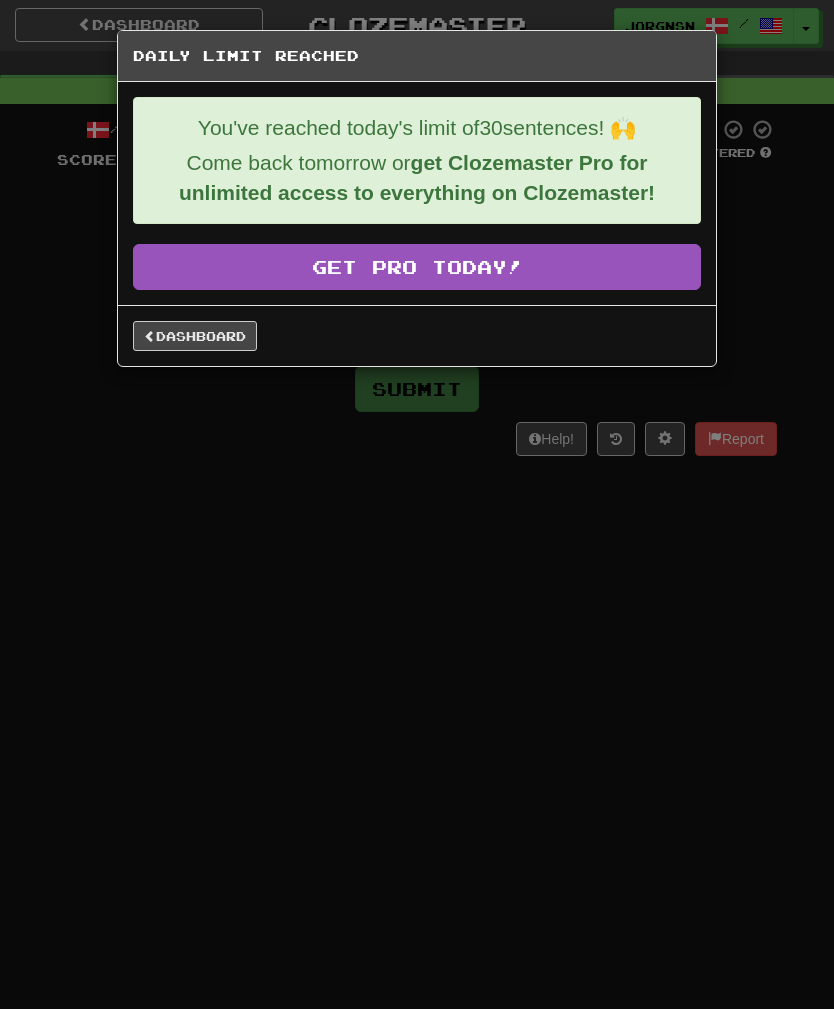 click on "Dashboard" at bounding box center [195, 336] 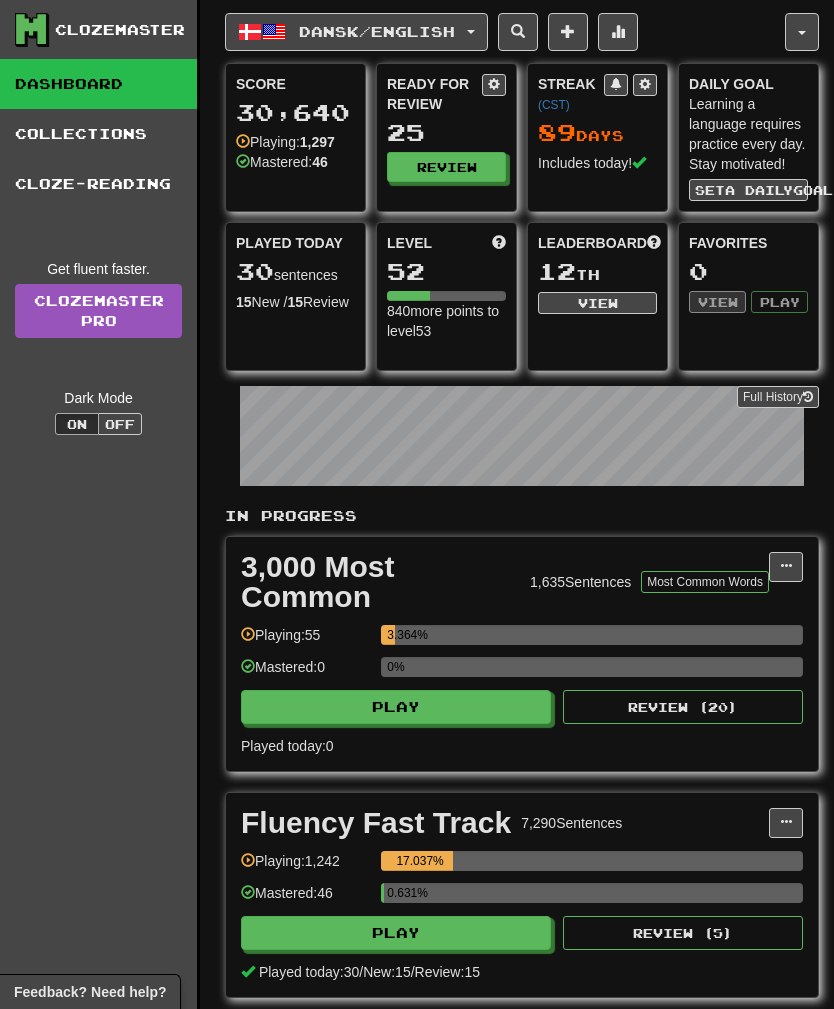scroll, scrollTop: 0, scrollLeft: 0, axis: both 